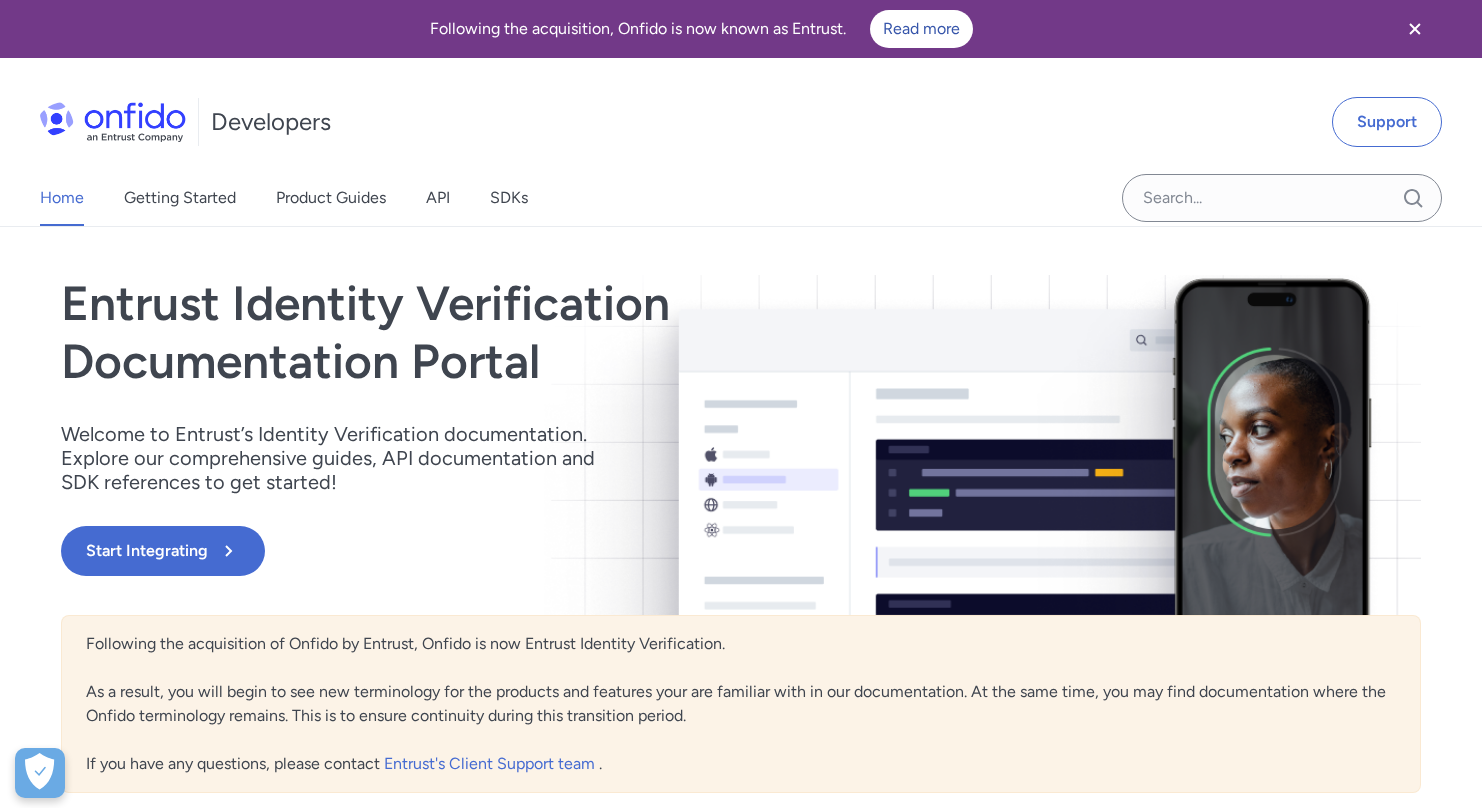 scroll, scrollTop: 655, scrollLeft: 0, axis: vertical 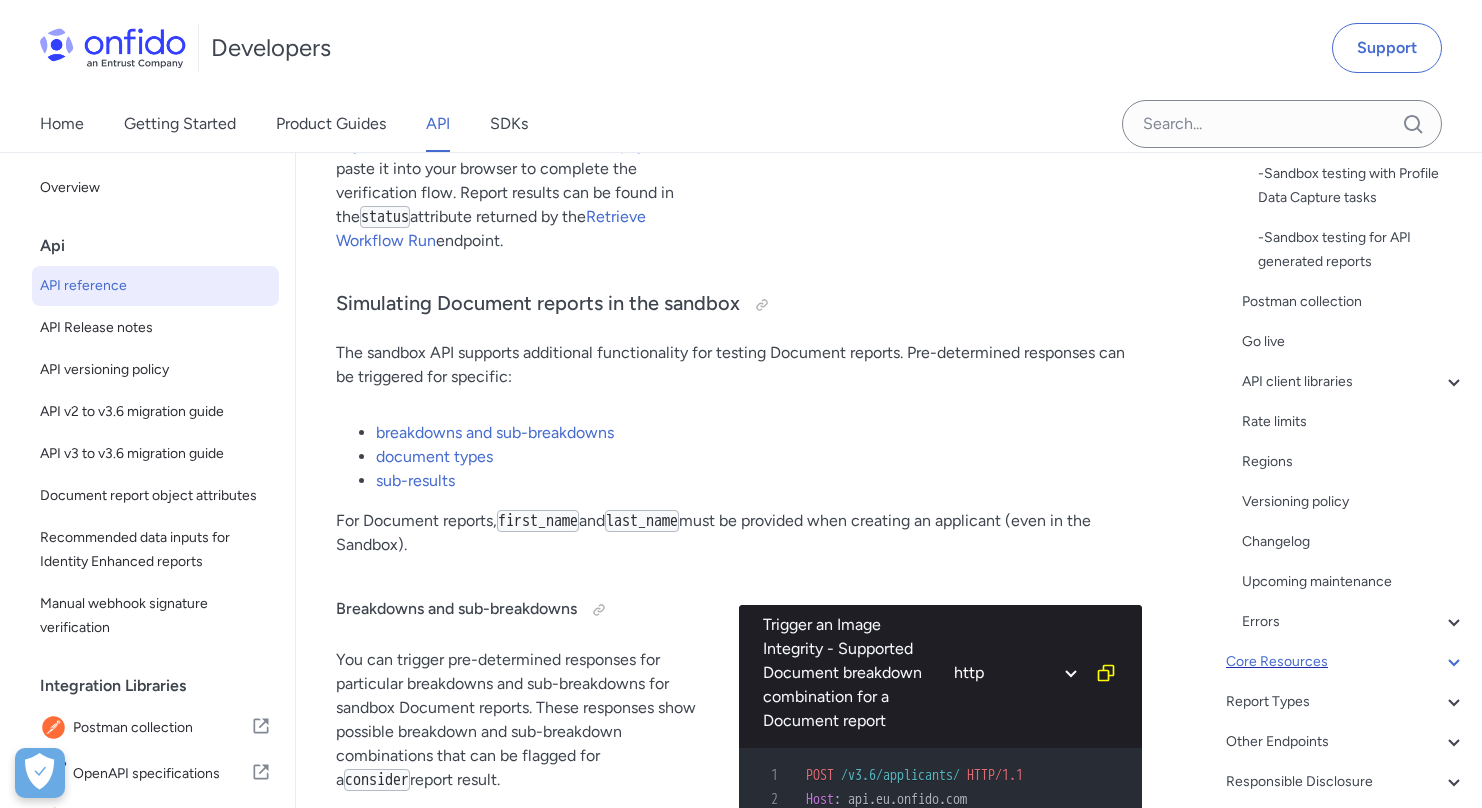 click on "Core Resources" at bounding box center (1346, 662) 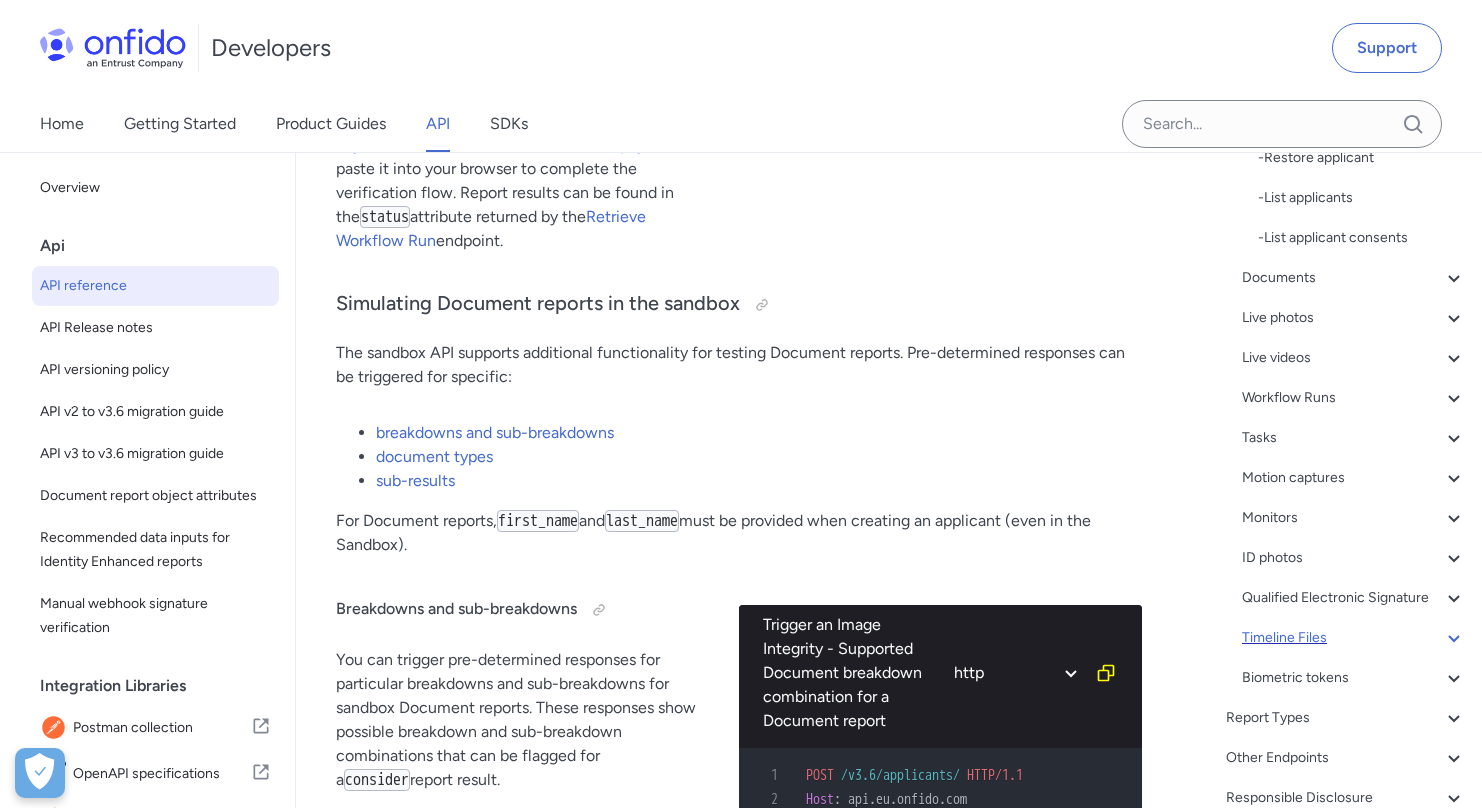 scroll, scrollTop: 22422, scrollLeft: 0, axis: vertical 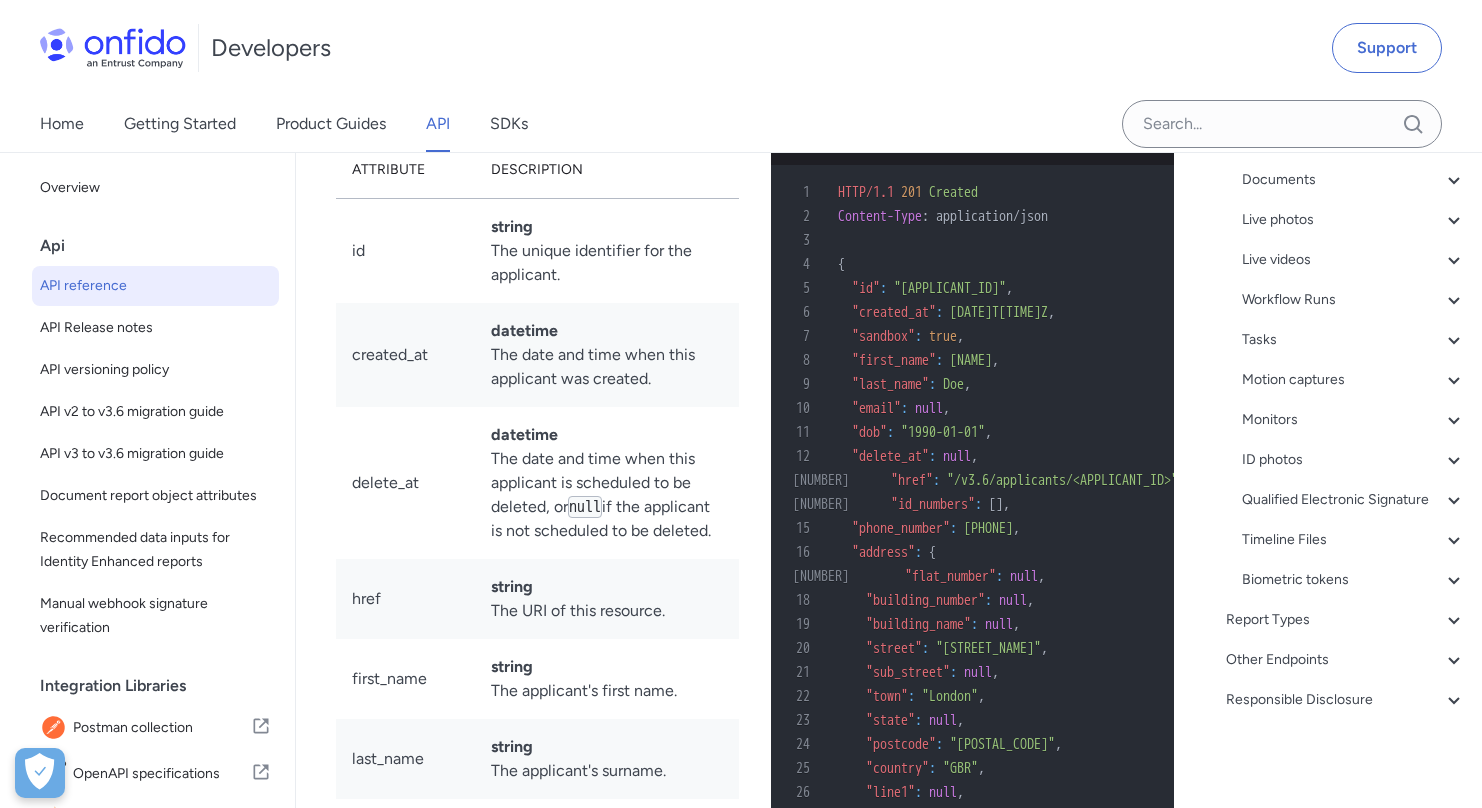 click on "Overview Get started (API v3.6) Request, response format Token authentication -  OAuth access tokens -  OAuth access token rotation -  API tokens -  API token rotation -  SDK tokens Sandbox testing -  Sandbox and live differences -  Sample document and photo files -  Simulating verification reports in the sandbox -  Simulating Document reports in the sandbox -  Simulating Facial Similarity reports in the sandbox -  Pre-determined responses for Repeat Attempts -  Sandbox testing with Profile Data Capture tasks -  Sandbox testing for API generated reports Postman collection Go live API client libraries -  OpenAPI specification Rate limits Regions Versioning policy Changelog Upcoming maintenance Errors -  Example error object -  Error codes and what to do Core Resources Applicants -  Applicants with Sanctioned Documents -  Applicant object -  ID number object -  Address object -  Location object -  Forbidden characters -  Create applicant -  Retrieve applicant -  Update applicant -  Delete applicant -  -  -  -" at bounding box center (1332, 112) 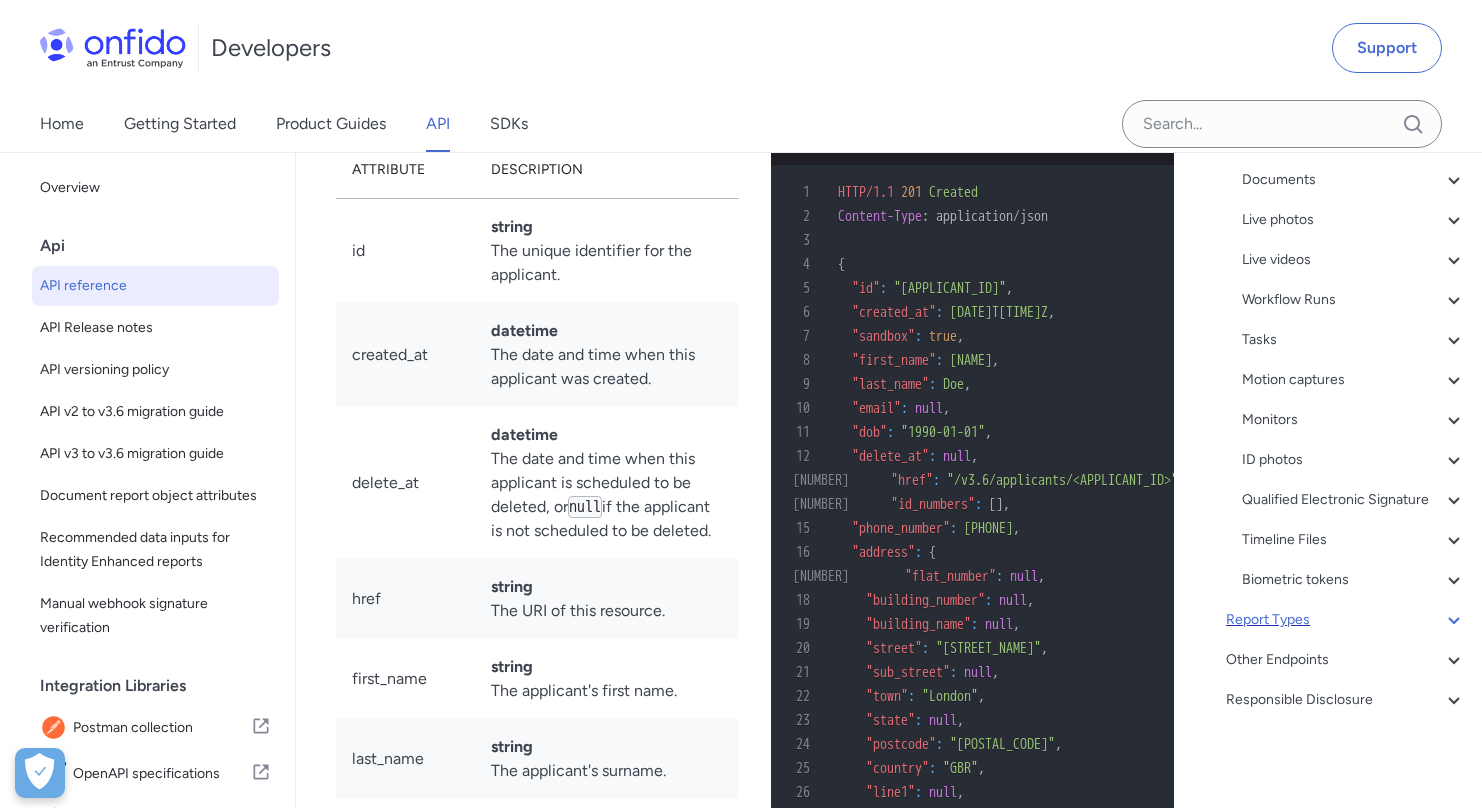 click on "Report Types" at bounding box center (1346, 620) 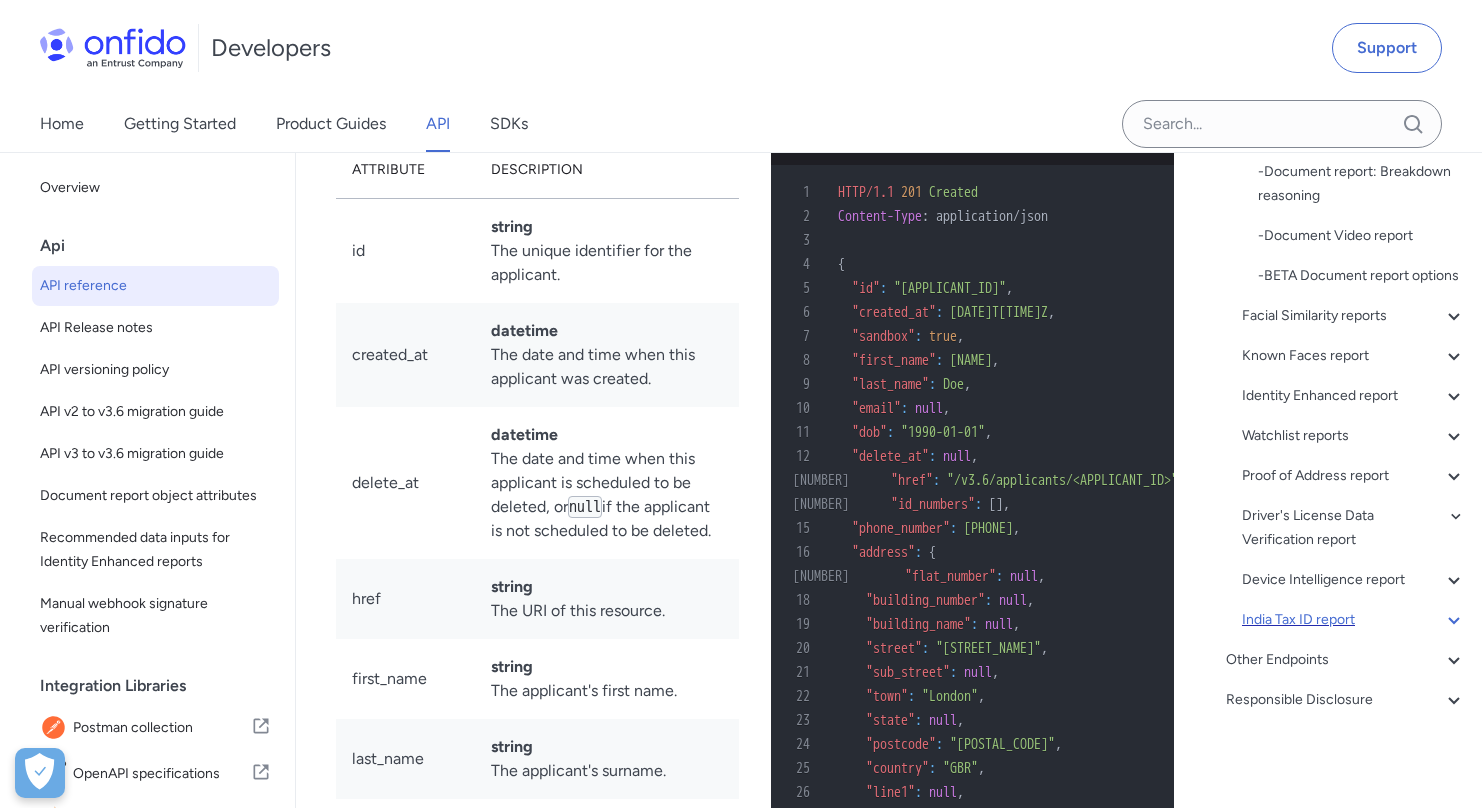 scroll, scrollTop: 83904, scrollLeft: 0, axis: vertical 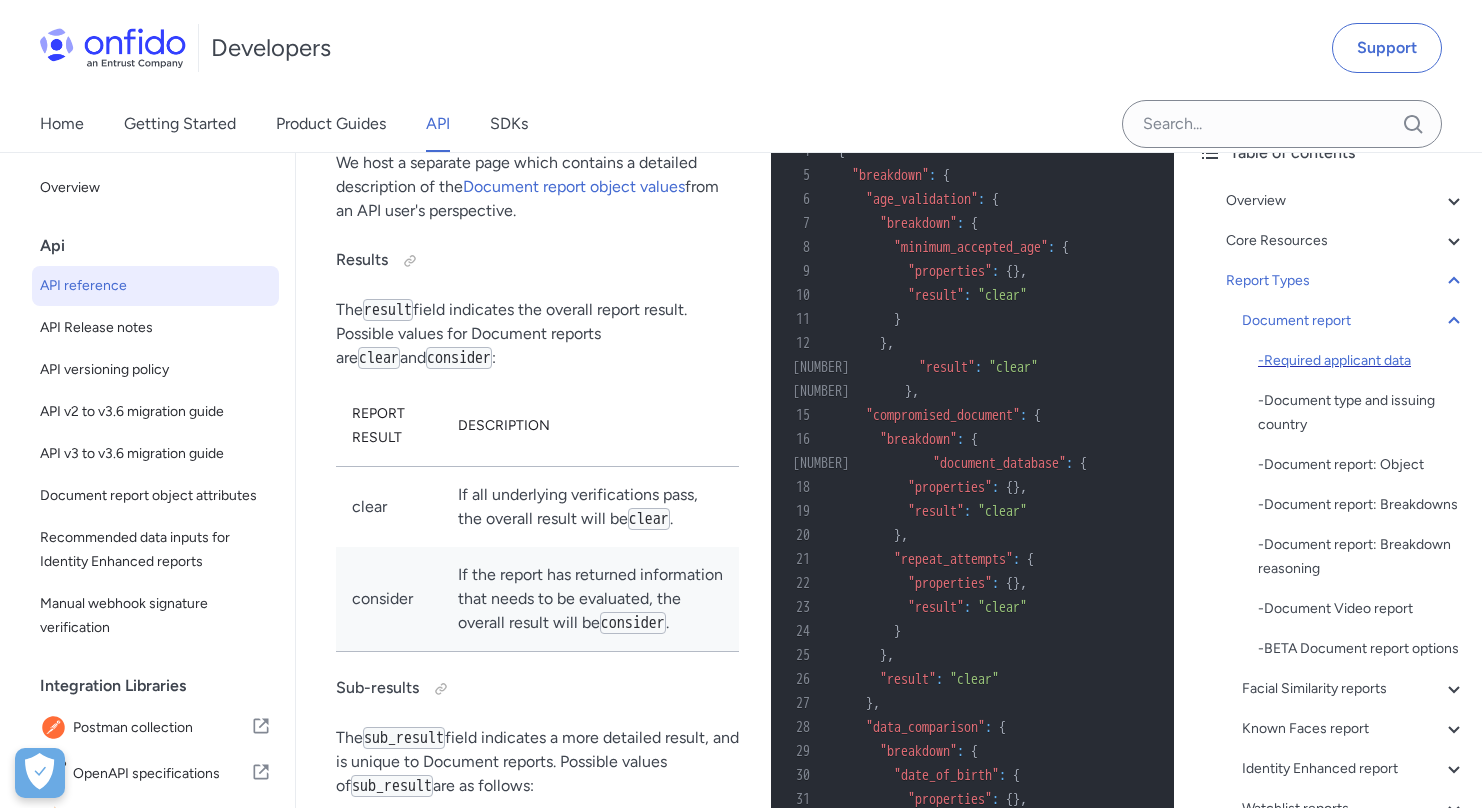 click on "-  Required applicant data" at bounding box center [1362, 361] 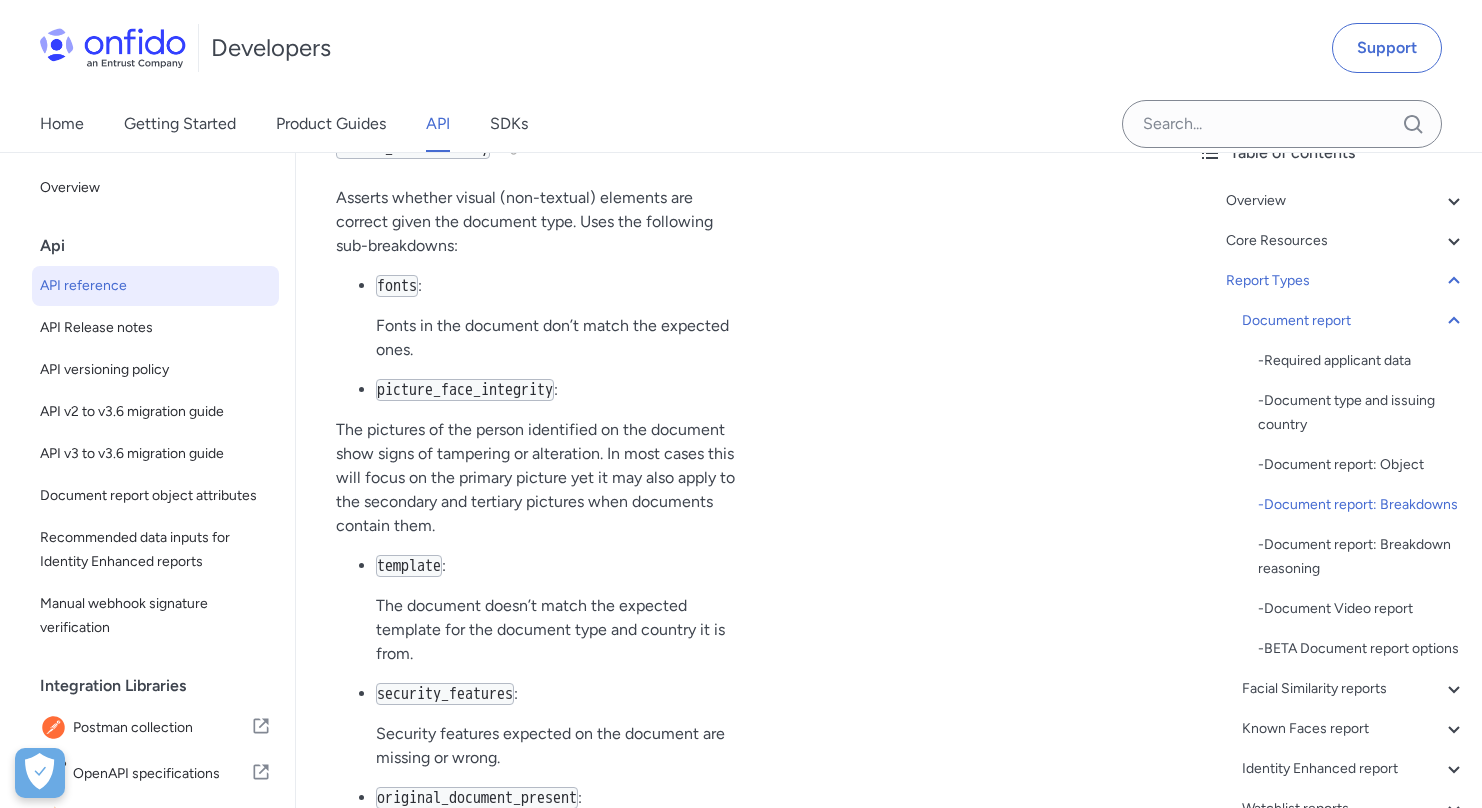 scroll, scrollTop: 90053, scrollLeft: 0, axis: vertical 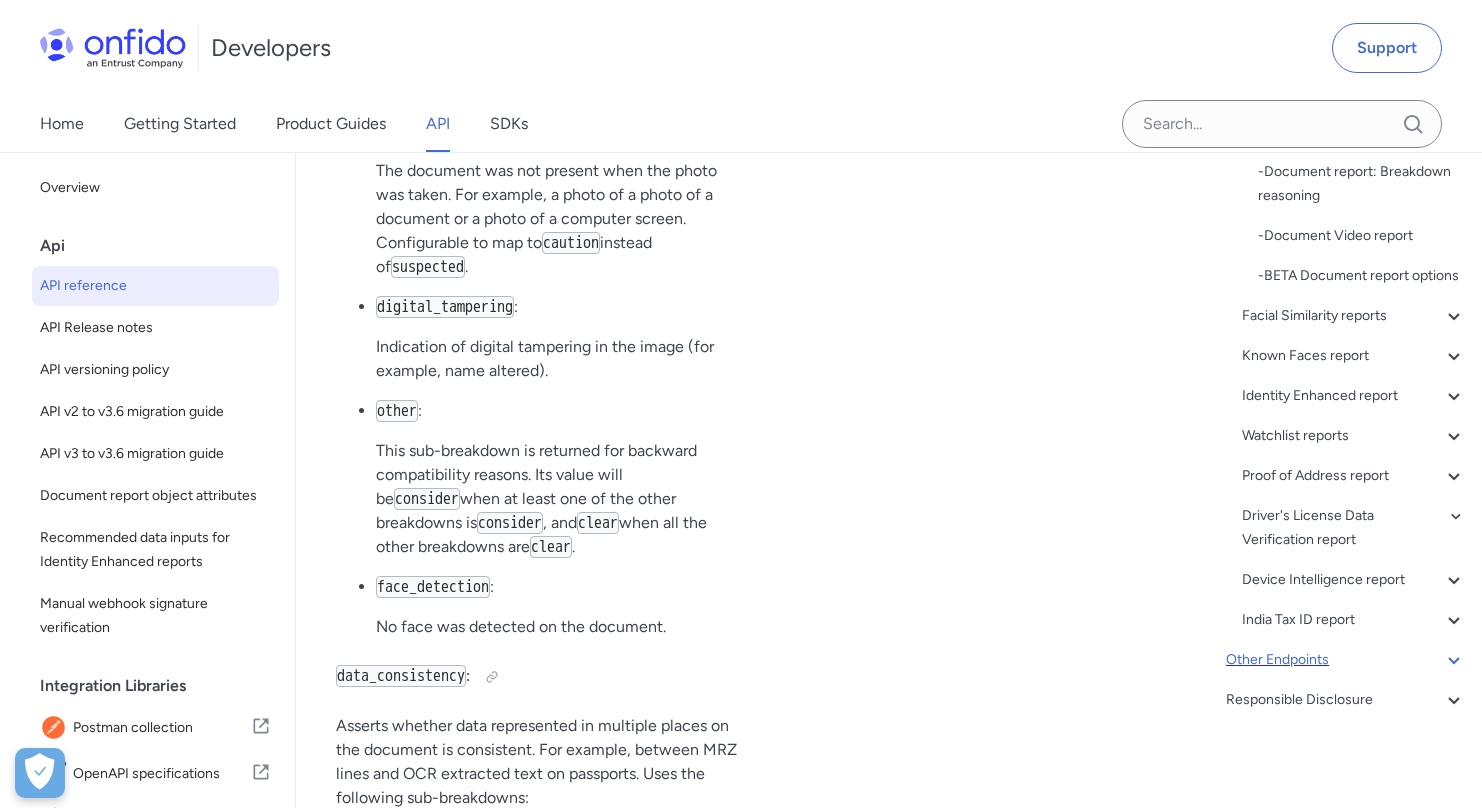 click on "Other Endpoints" at bounding box center (1346, 660) 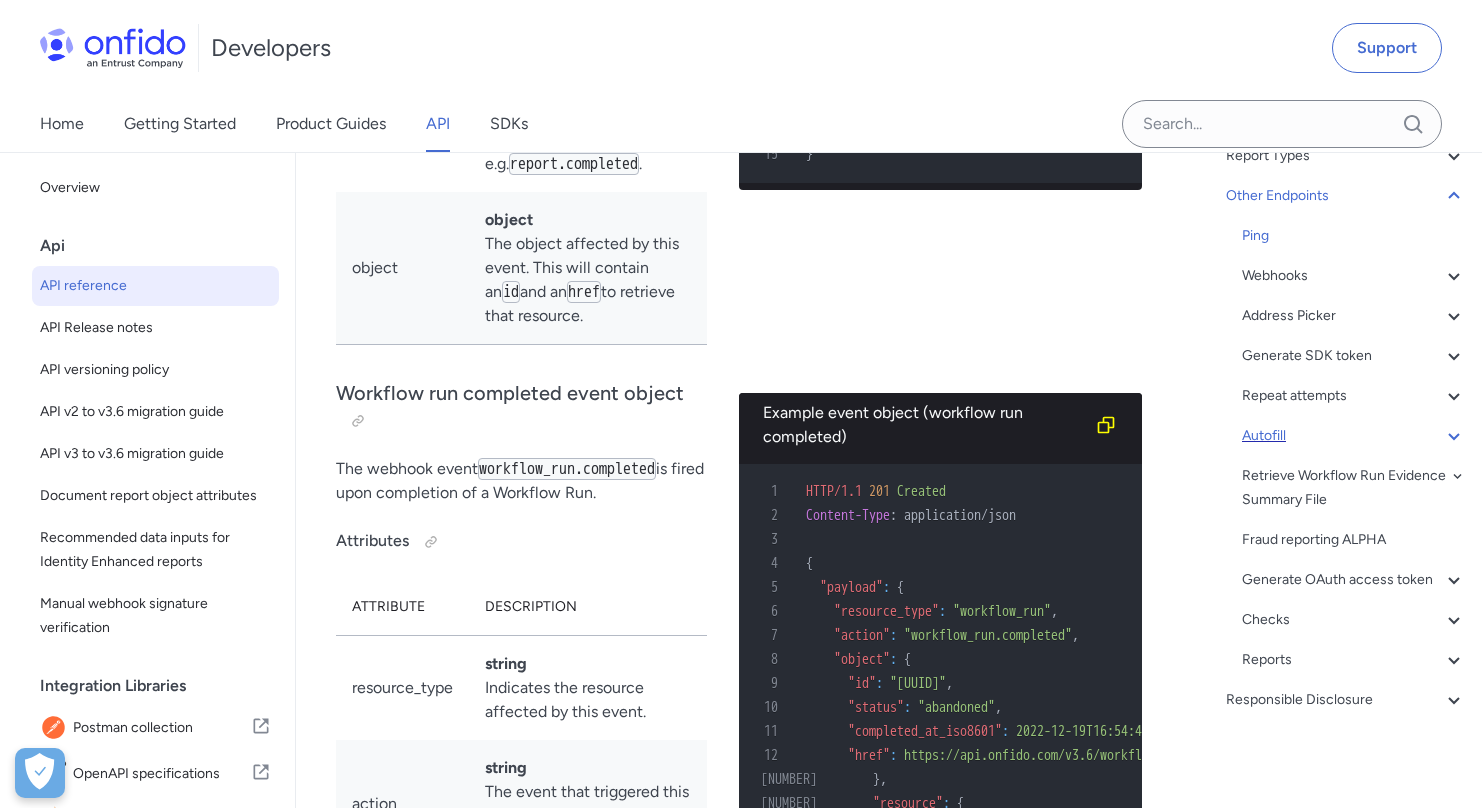 click on "Ping Webhooks -  About webhooks -  Webhook object -  Webhook IP addresses -  Events -  Event object -  Workflow run completed event object -  Workflow task started event object -  Workflow task completed event object -  Timeline File created event object (BETA) -  Watchlist monitor matches updated event object -  Workflow Run Evidence Folder created event object -  Audit log created event object -  Webhook event versioning -  OAuth authentication -  Verifying webhook signatures -  Register webhook -  List webhooks -  Retrieve webhook -  Edit webhook -  Delete webhook -  Resend webhooks Address Picker -  Query string parameters Generate SDK token -  Request body parameters -  The application_id Repeat attempts -  Document Known Faces -  Retrieve repeat attempts Autofill -  Request body parameters -  Extraction result -  Unsuccessful extraction Retrieve Workflow Run Evidence Summary File -  Path parameters Fraud reporting ALPHA Generate OAuth access token -  Request body parameters Checks -  Check object -  -" at bounding box center (1354, 448) 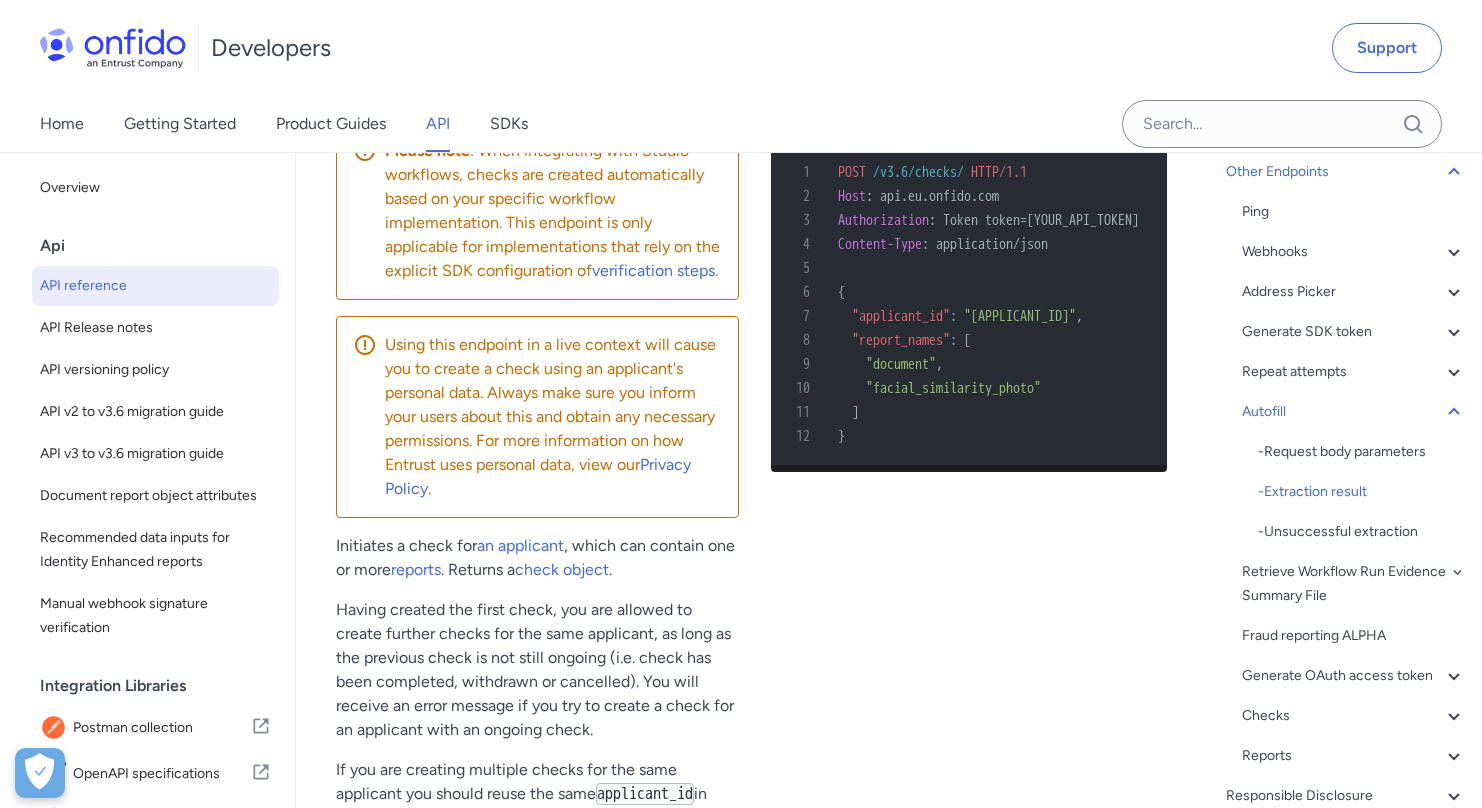 scroll, scrollTop: 213604, scrollLeft: 0, axis: vertical 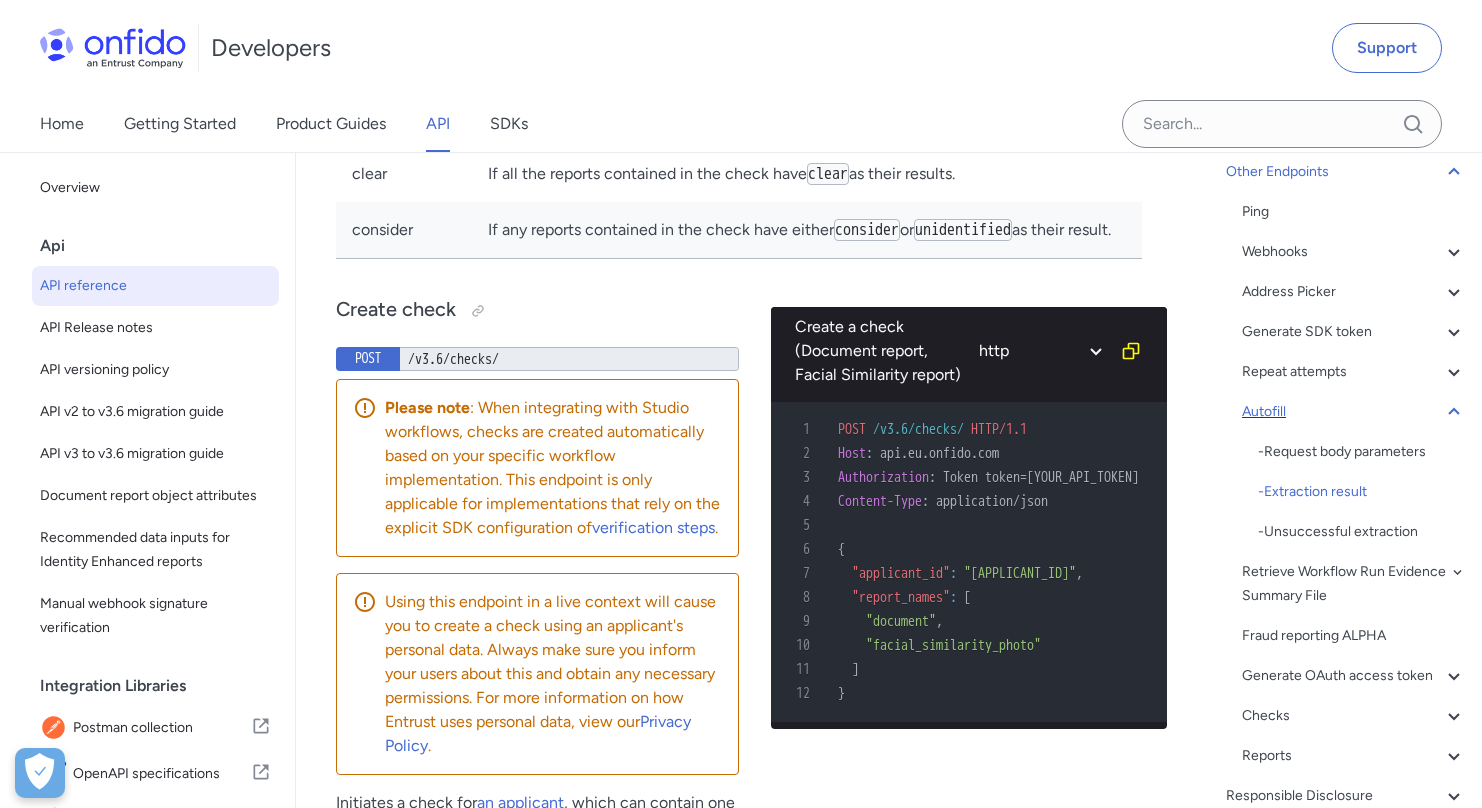 click on "Autofill" at bounding box center [1354, 412] 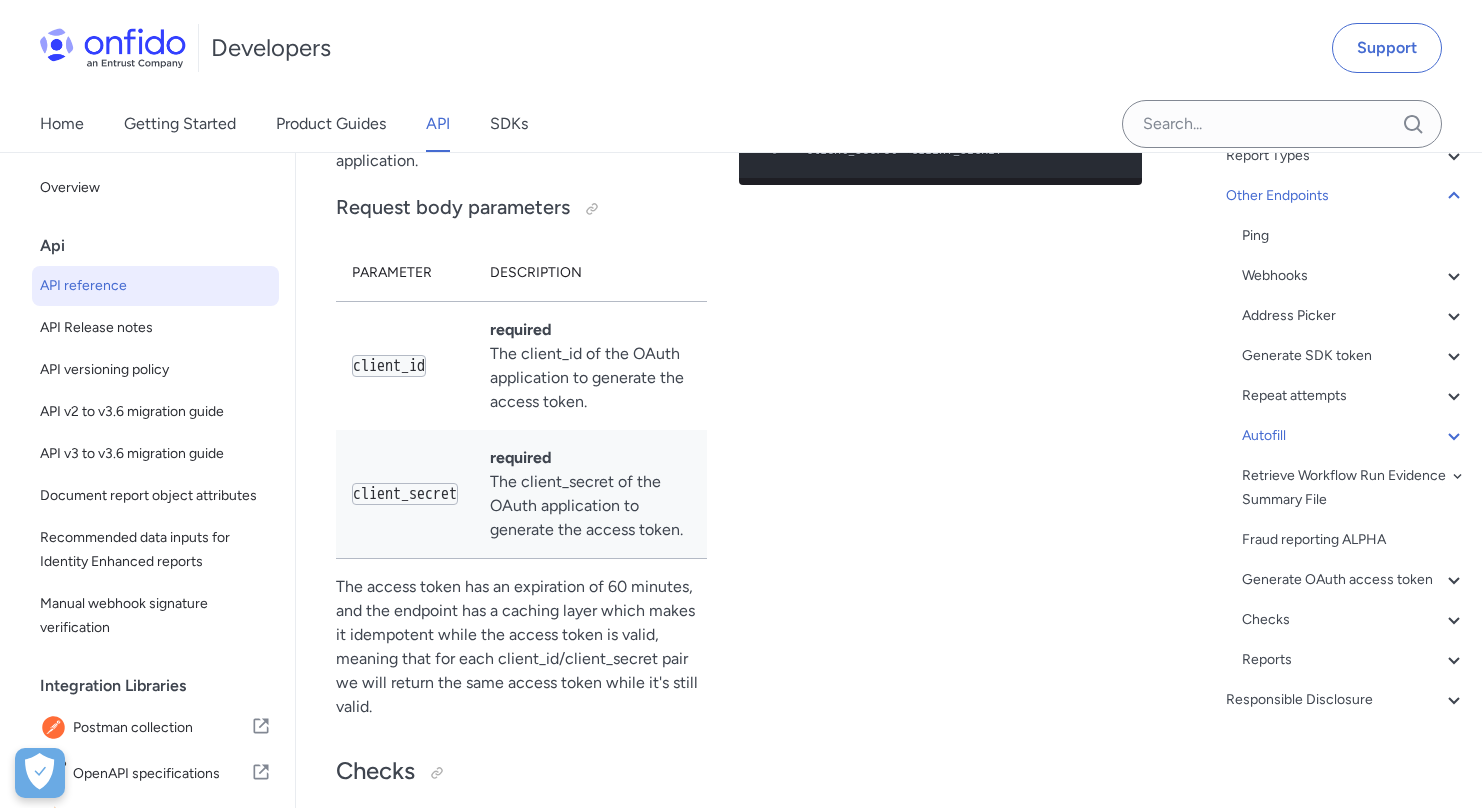 scroll, scrollTop: 210392, scrollLeft: 0, axis: vertical 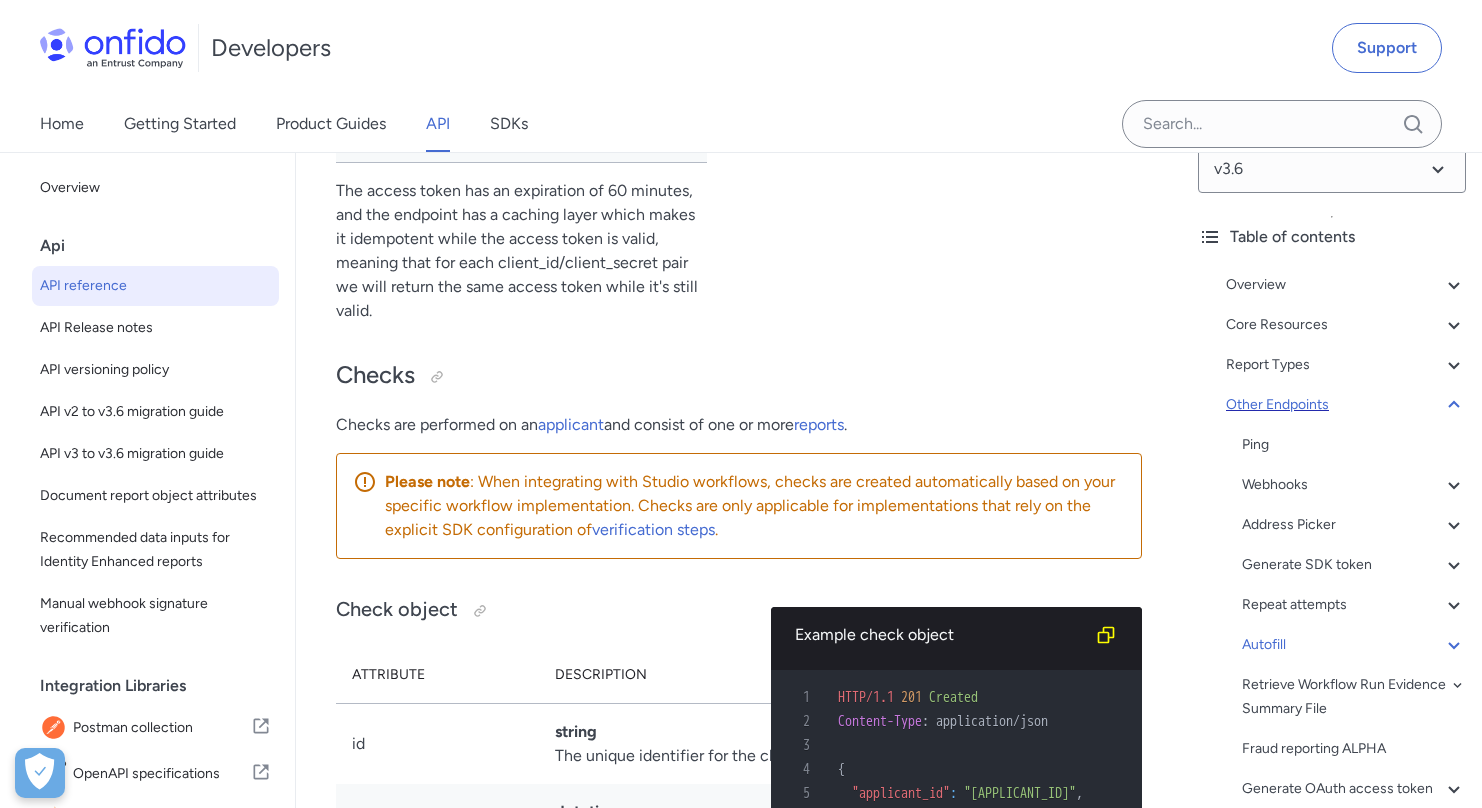 click 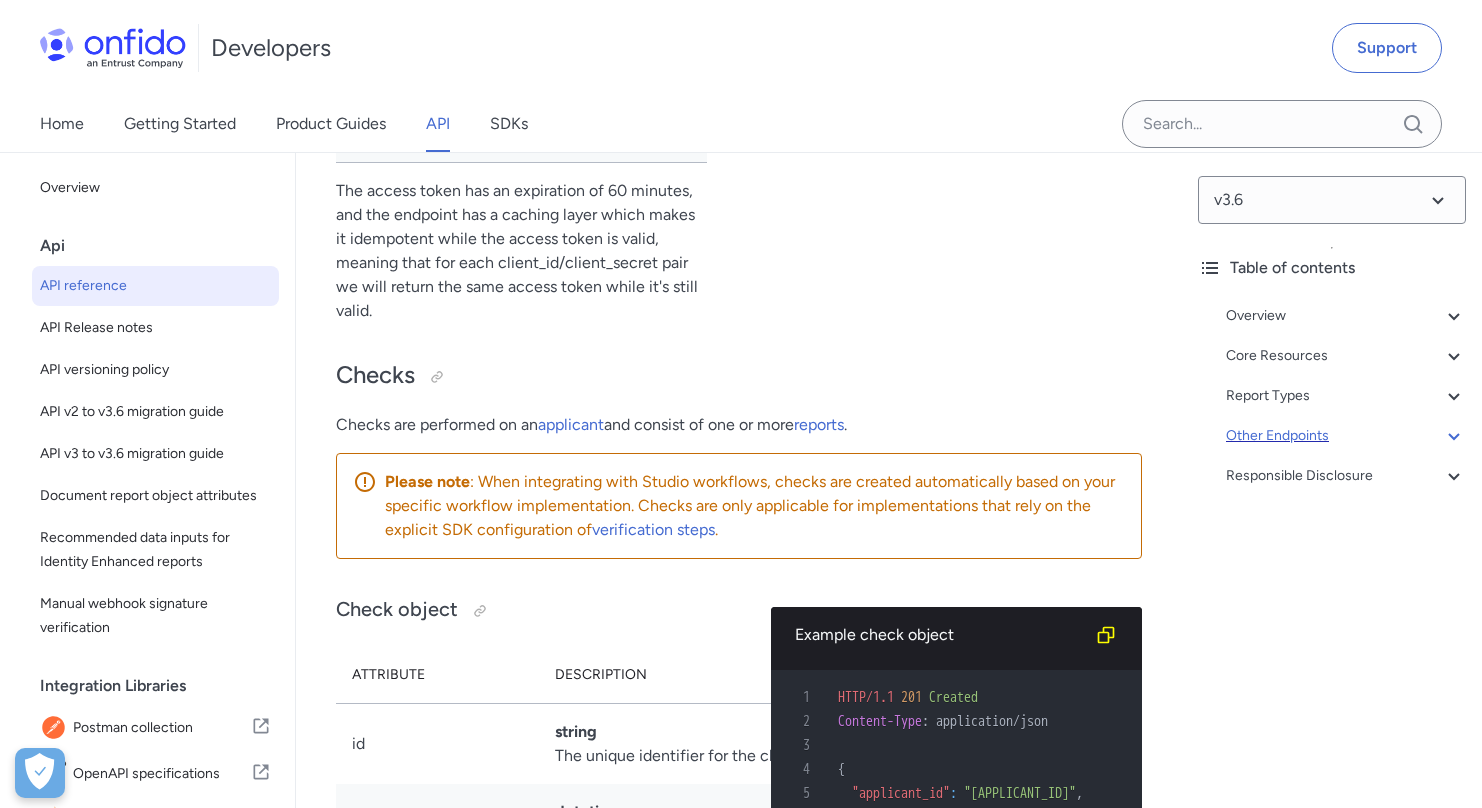scroll, scrollTop: 181246, scrollLeft: 0, axis: vertical 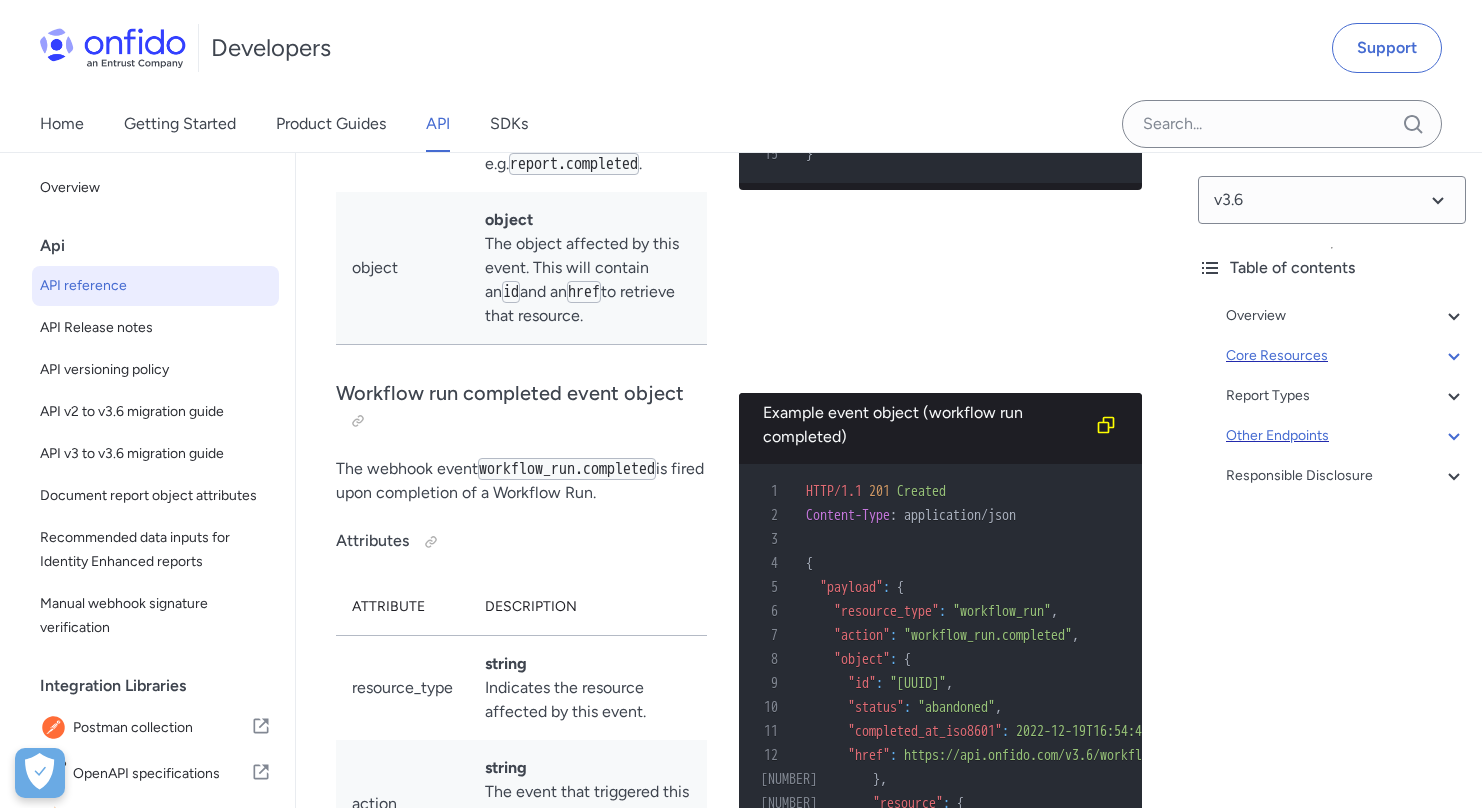 click on "Core Resources" at bounding box center [1346, 356] 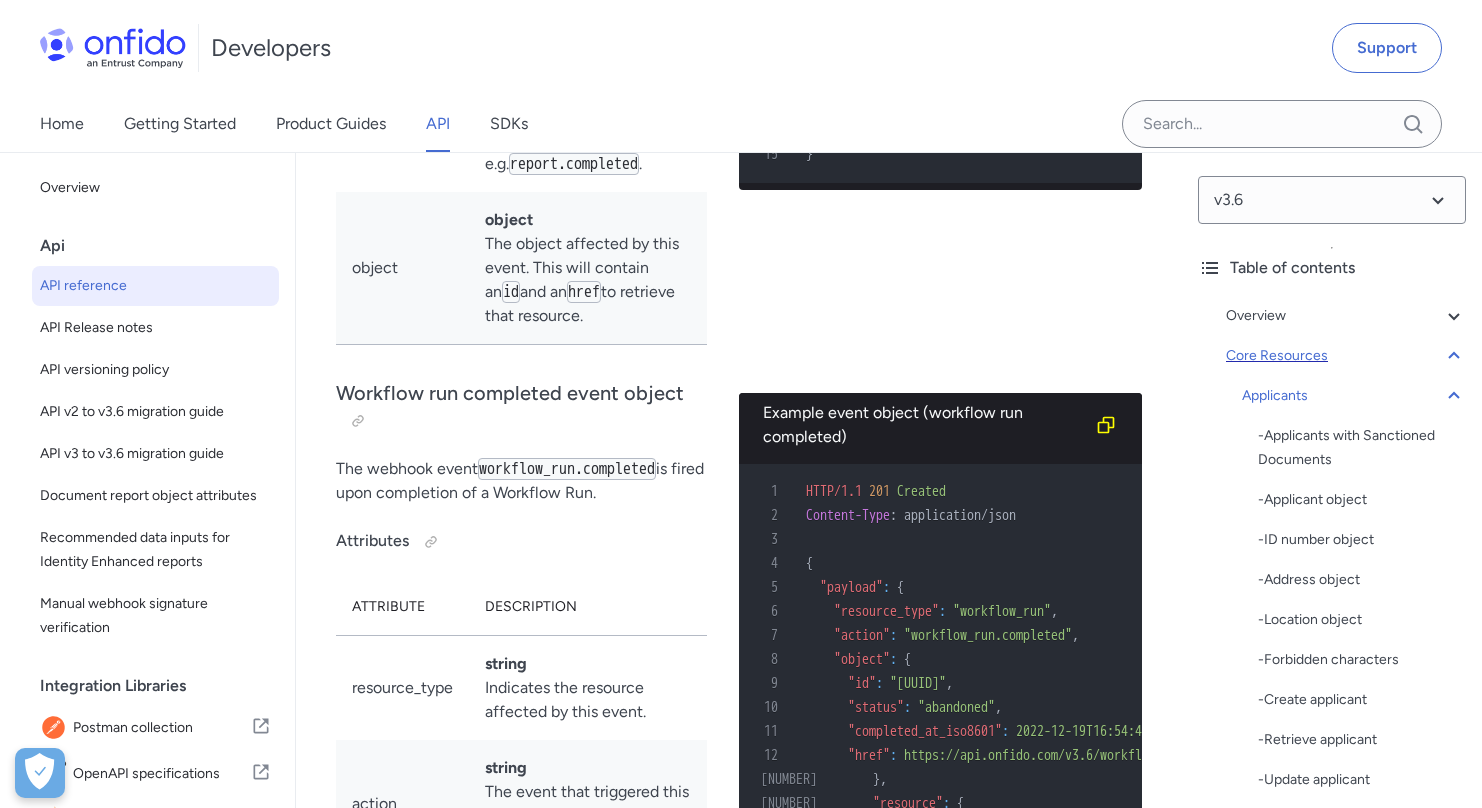 scroll, scrollTop: 22422, scrollLeft: 0, axis: vertical 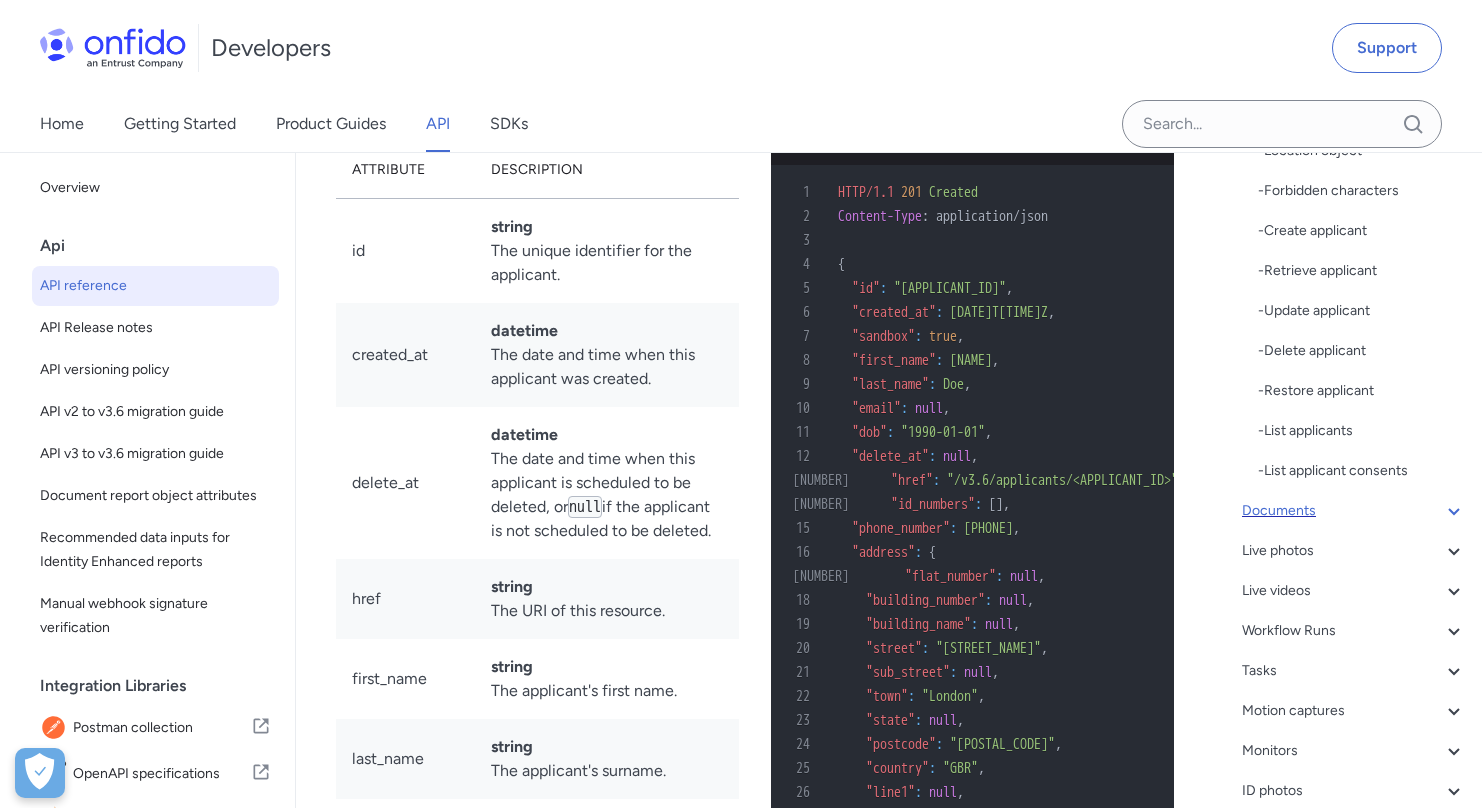 click on "Documents" at bounding box center (1354, 511) 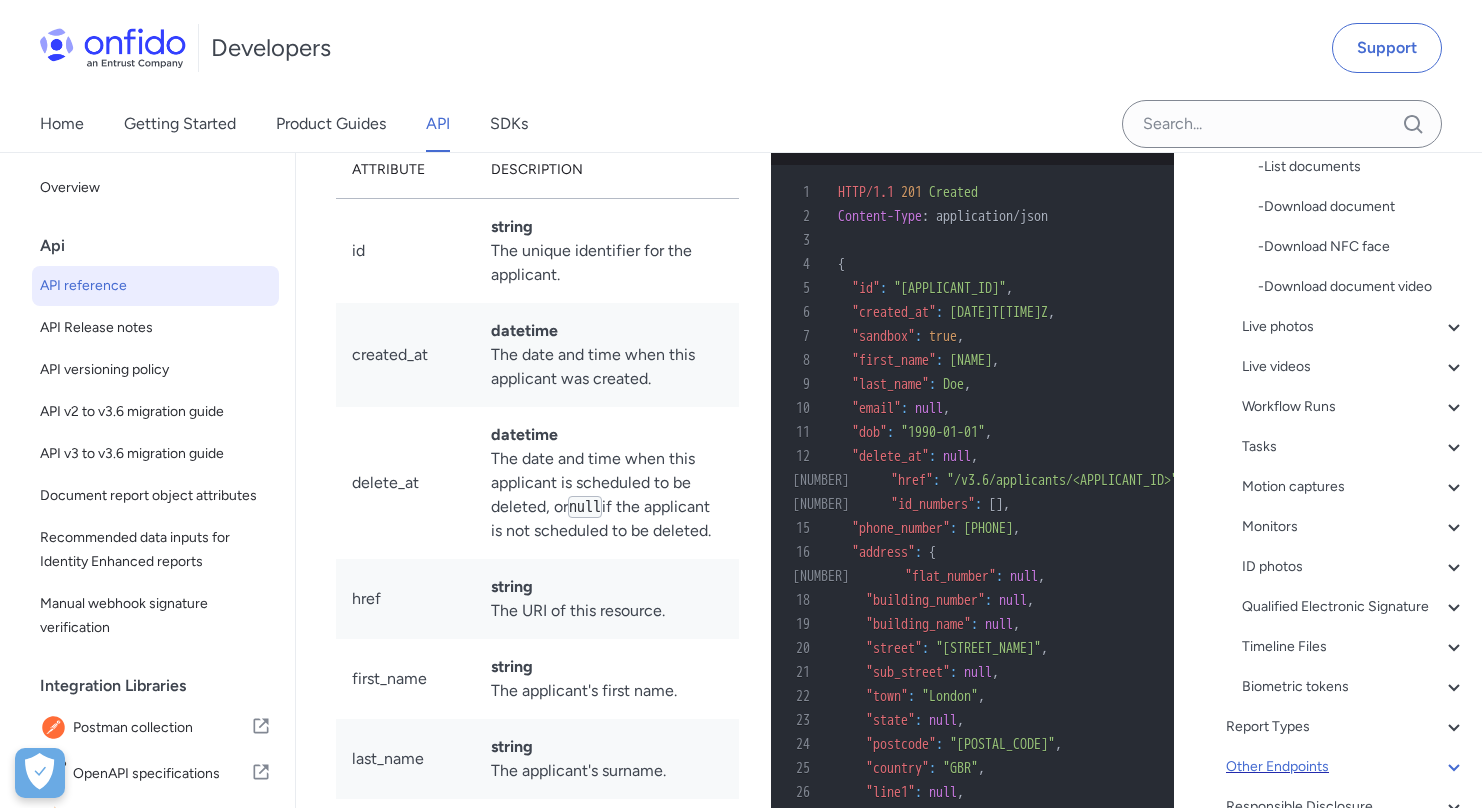 scroll, scrollTop: 36206, scrollLeft: 0, axis: vertical 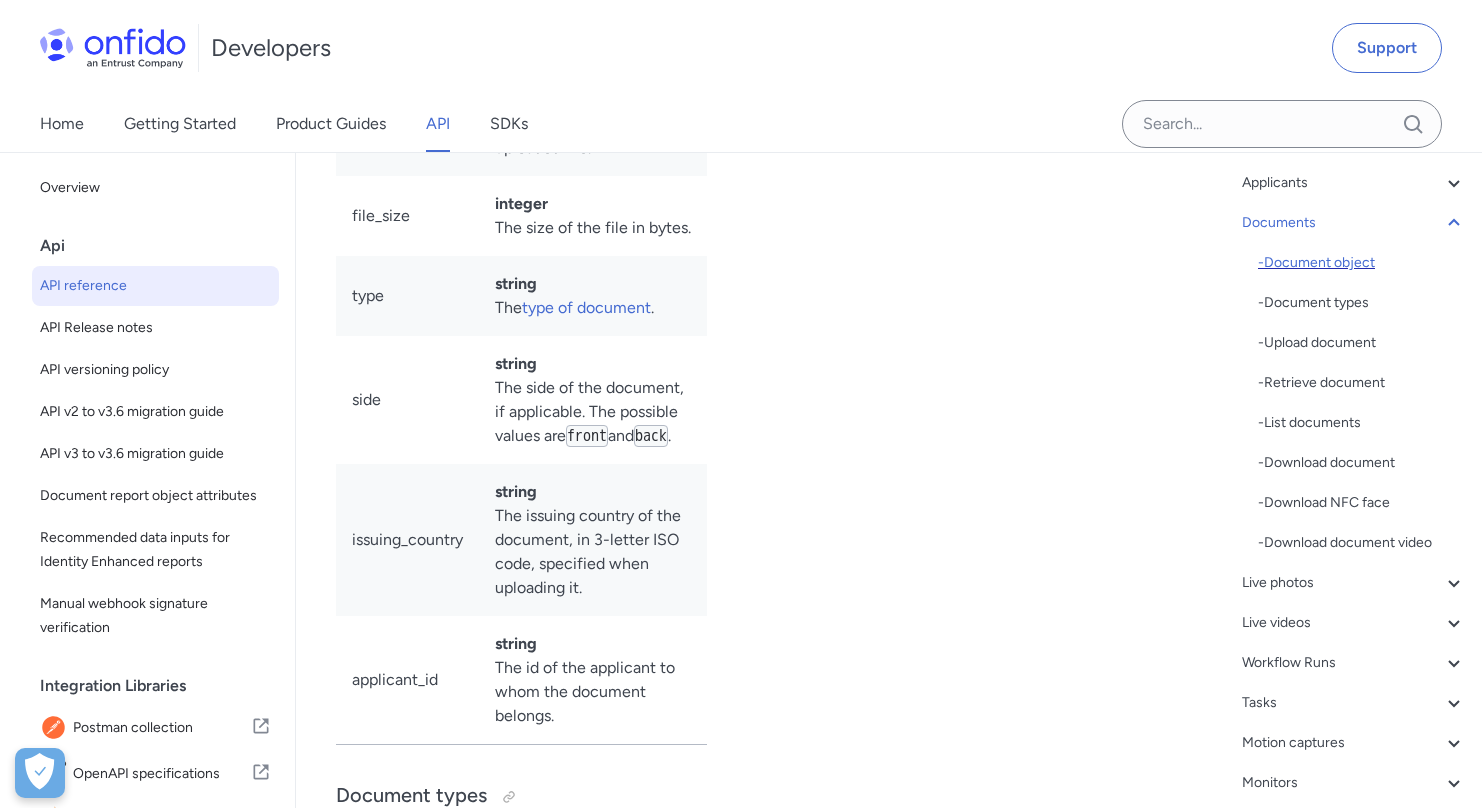 click on "-  Document object" at bounding box center [1362, 263] 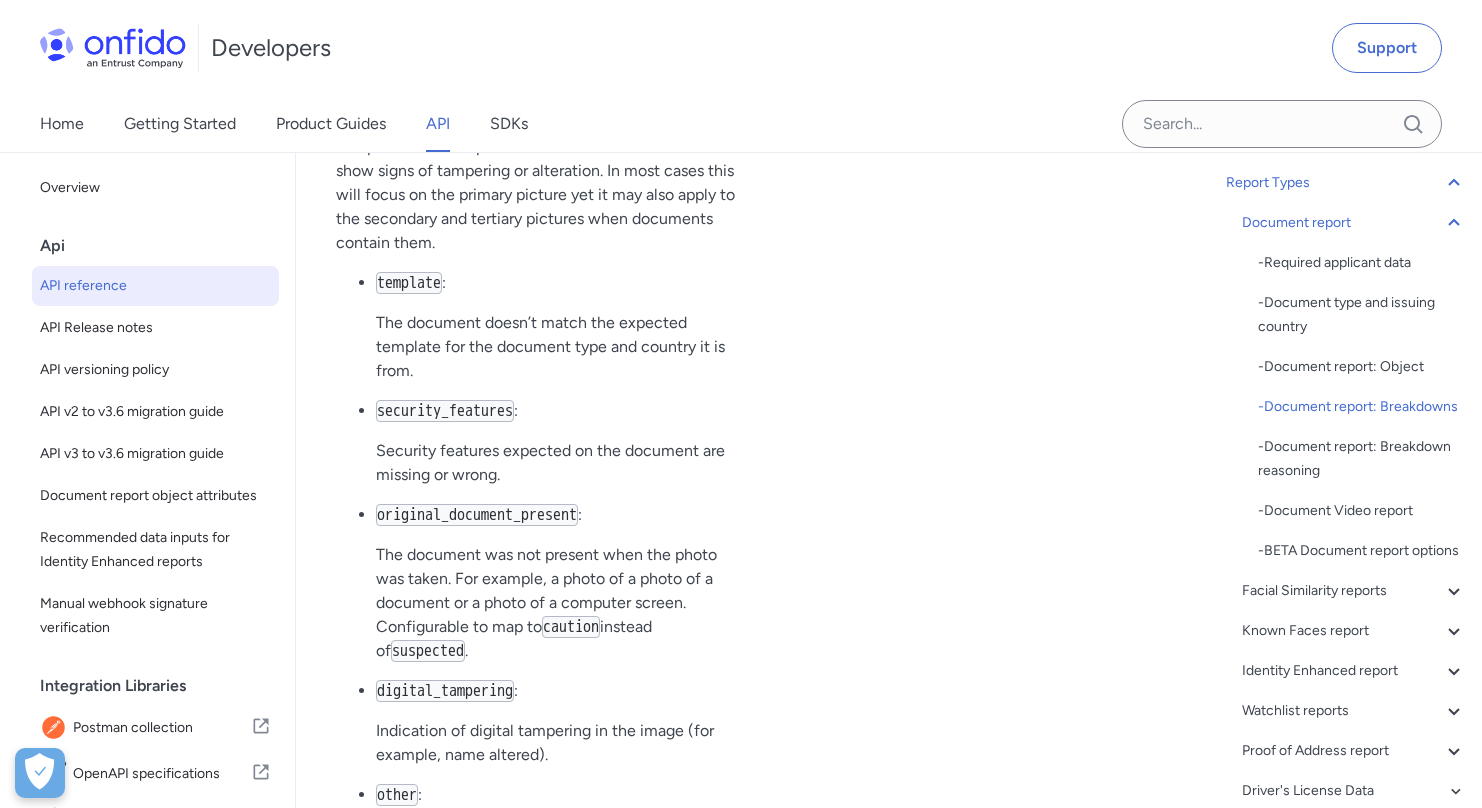 scroll, scrollTop: 90327, scrollLeft: 0, axis: vertical 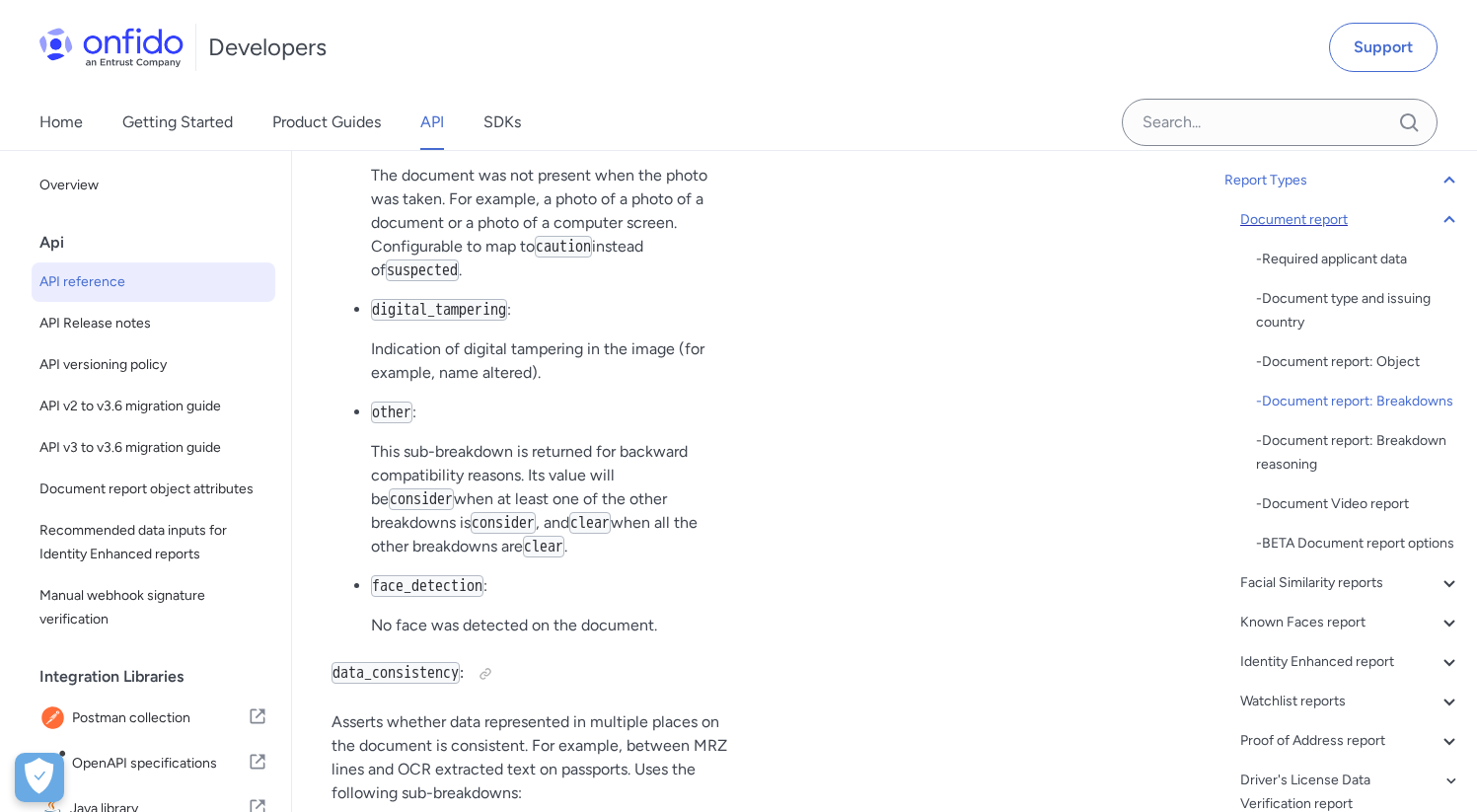 click on "Document report" at bounding box center [1351, 220] 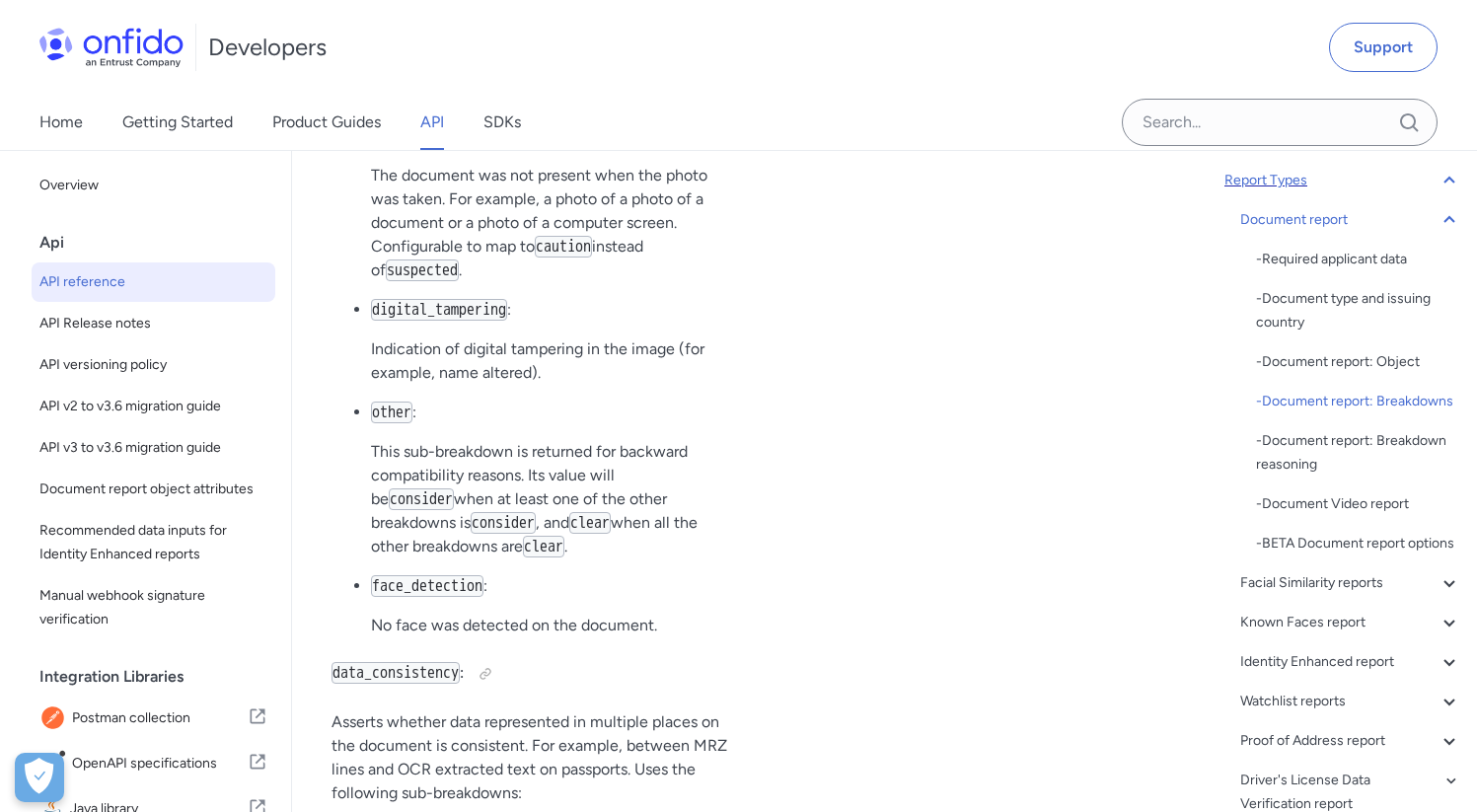 scroll, scrollTop: 82200, scrollLeft: 0, axis: vertical 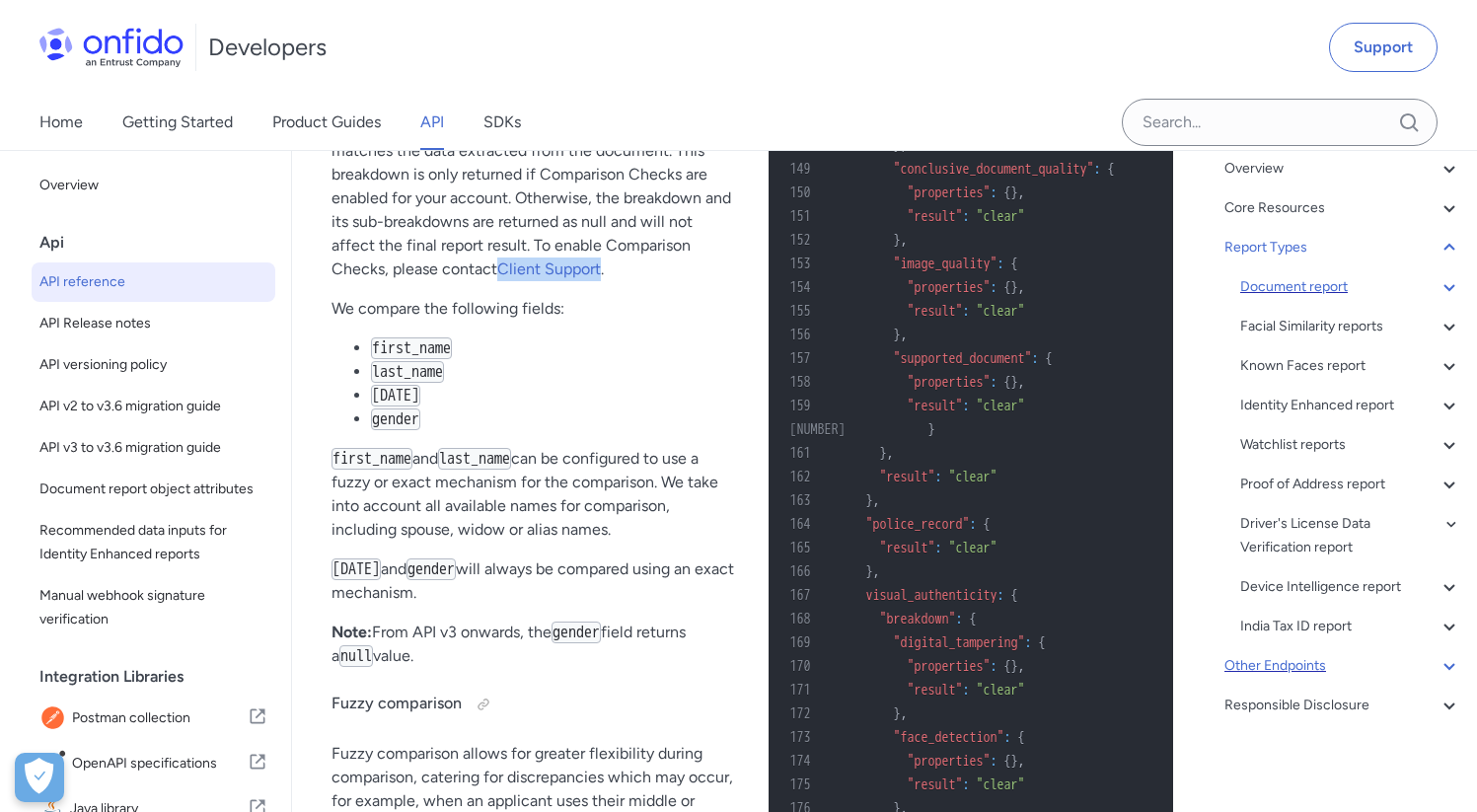 click 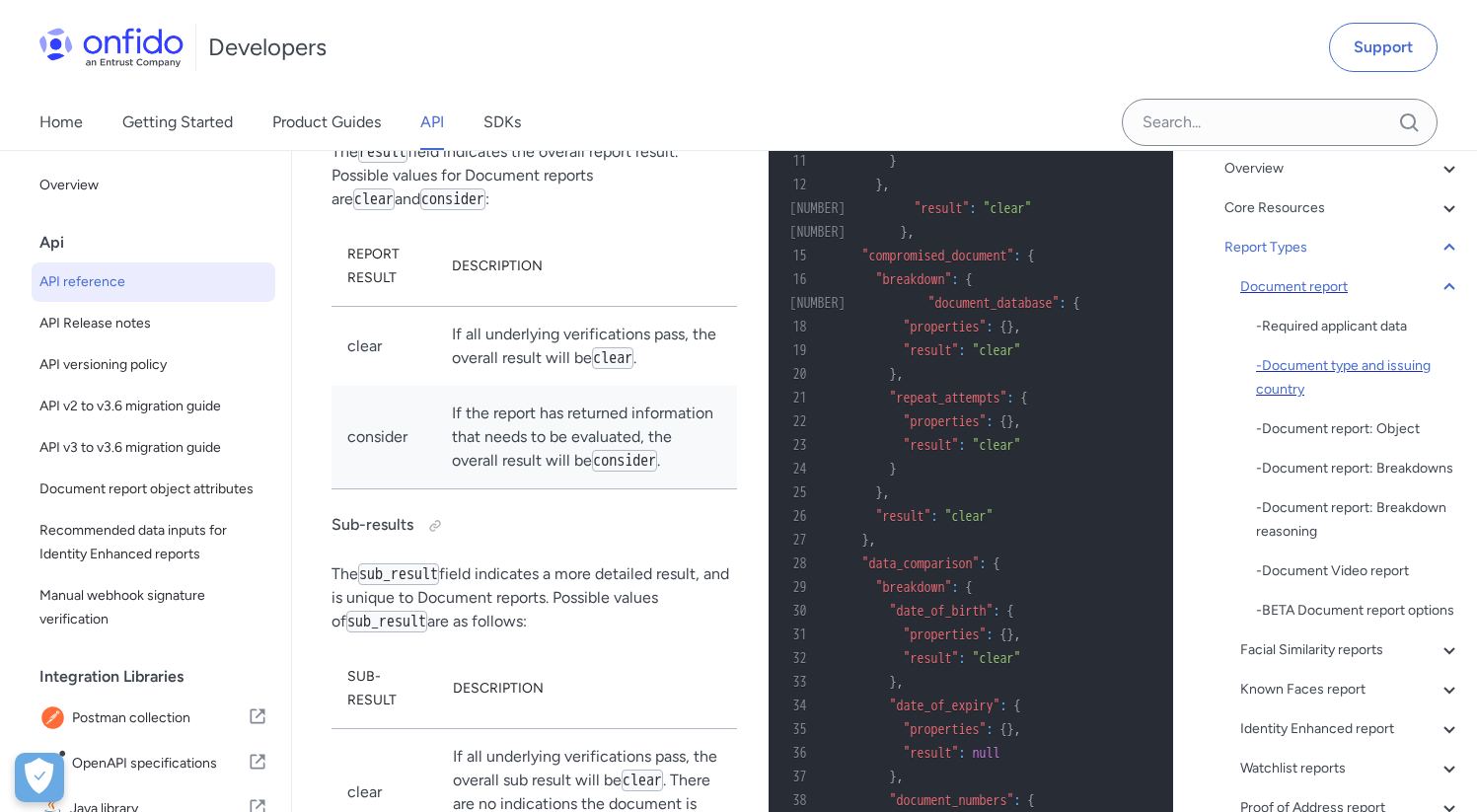 click on "-  Document type and issuing country" at bounding box center [1359, 378] 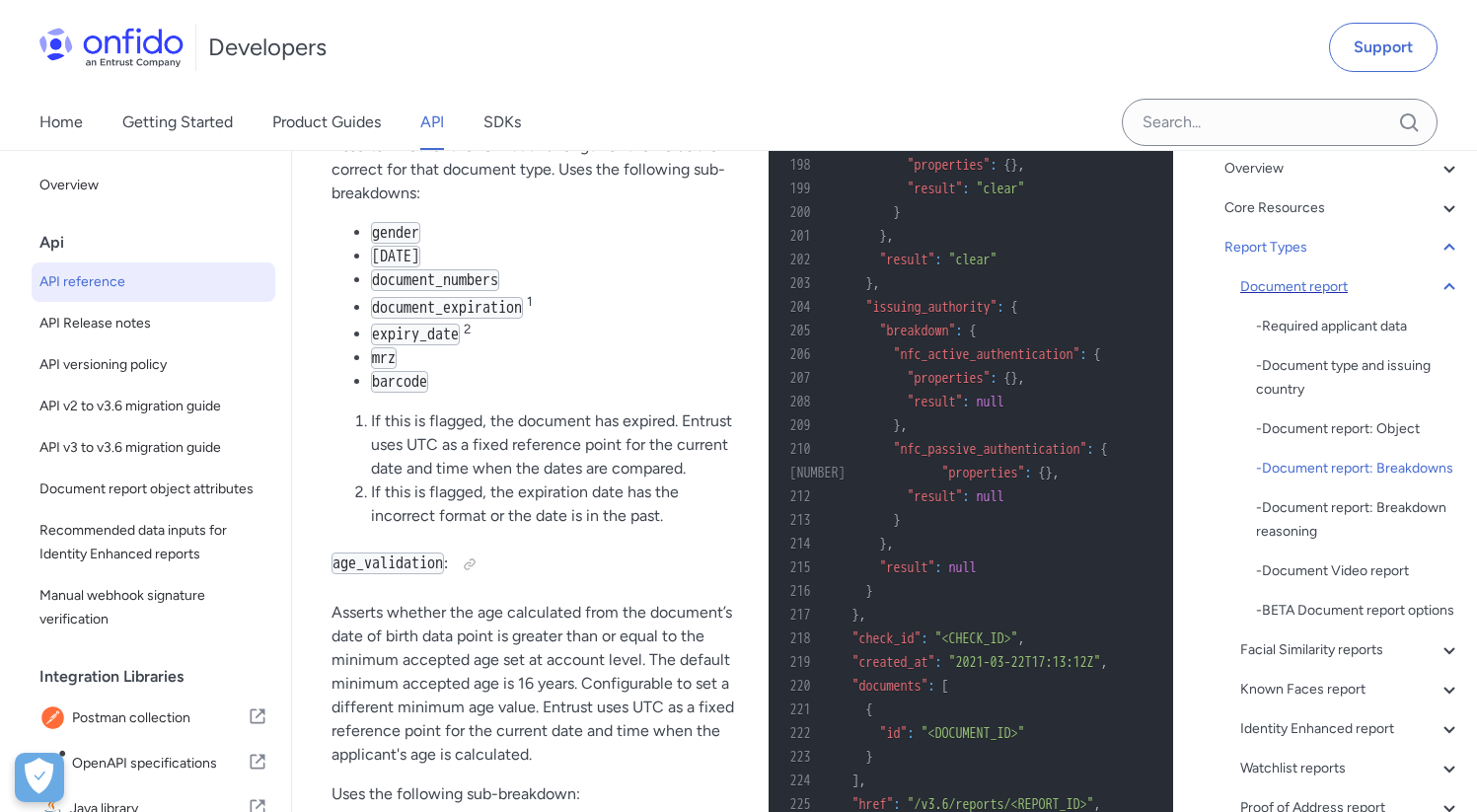 scroll, scrollTop: 87014, scrollLeft: 0, axis: vertical 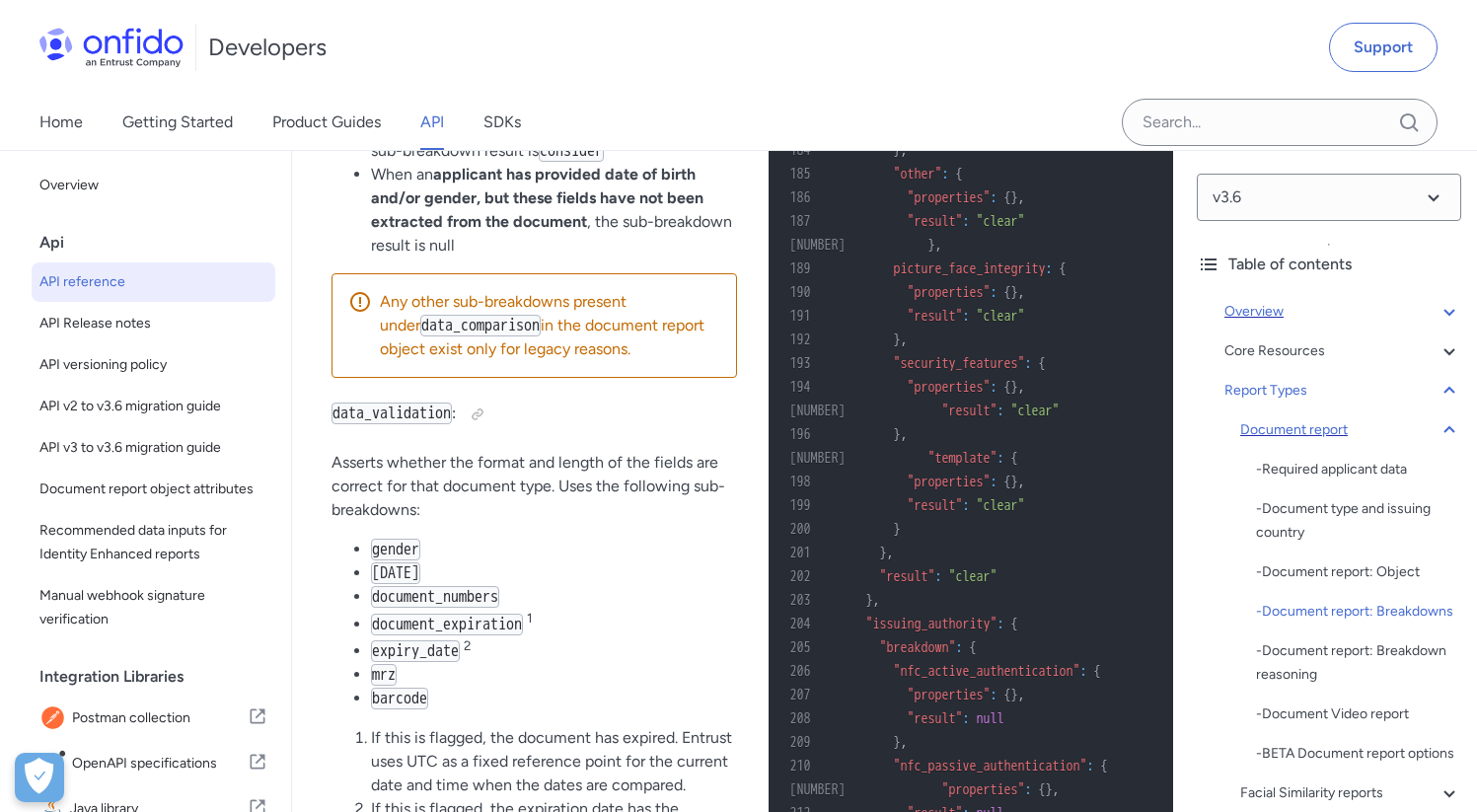 click on "Overview" at bounding box center (1343, 312) 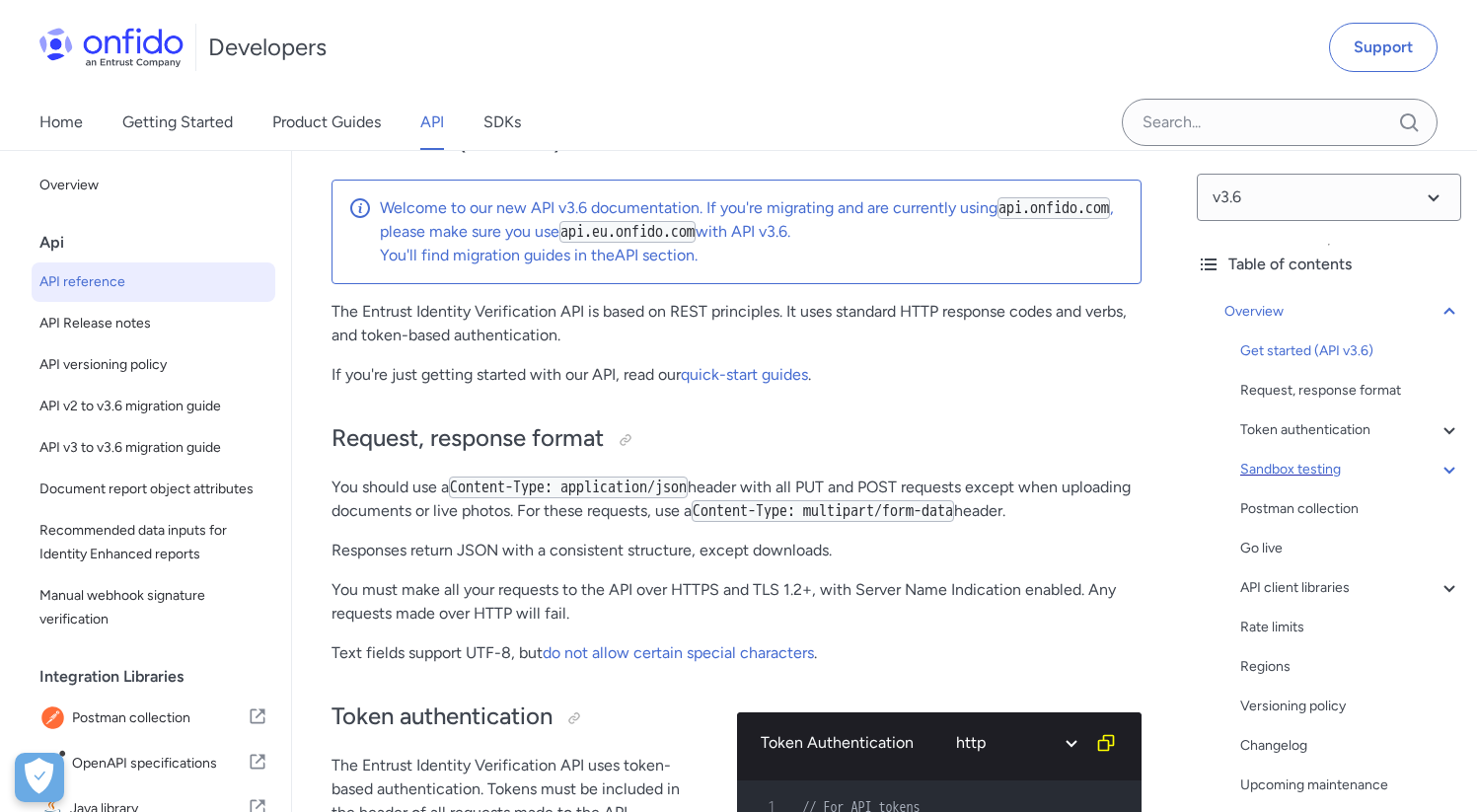 click on "Sandbox testing" at bounding box center (1351, 470) 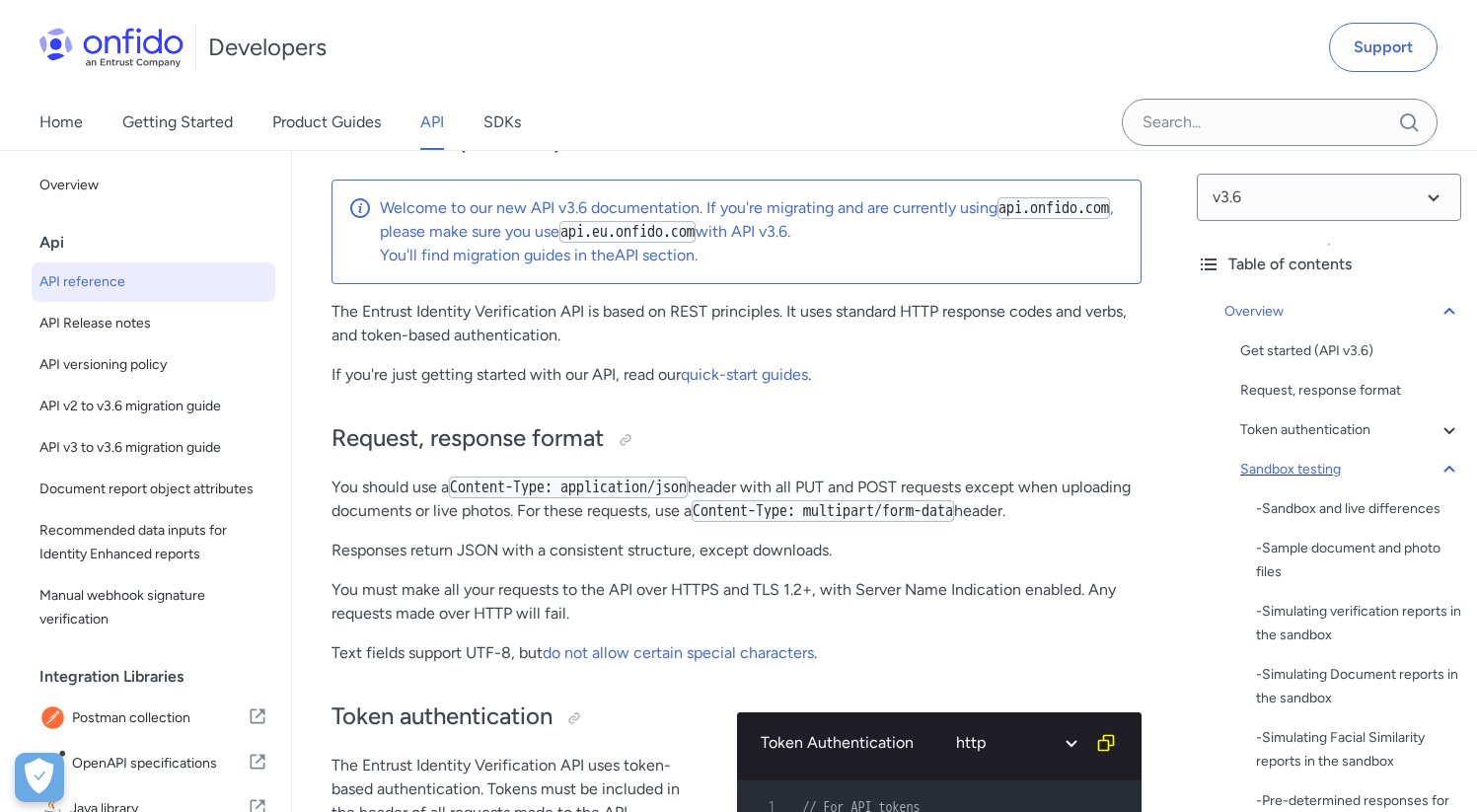 scroll, scrollTop: 2962, scrollLeft: 0, axis: vertical 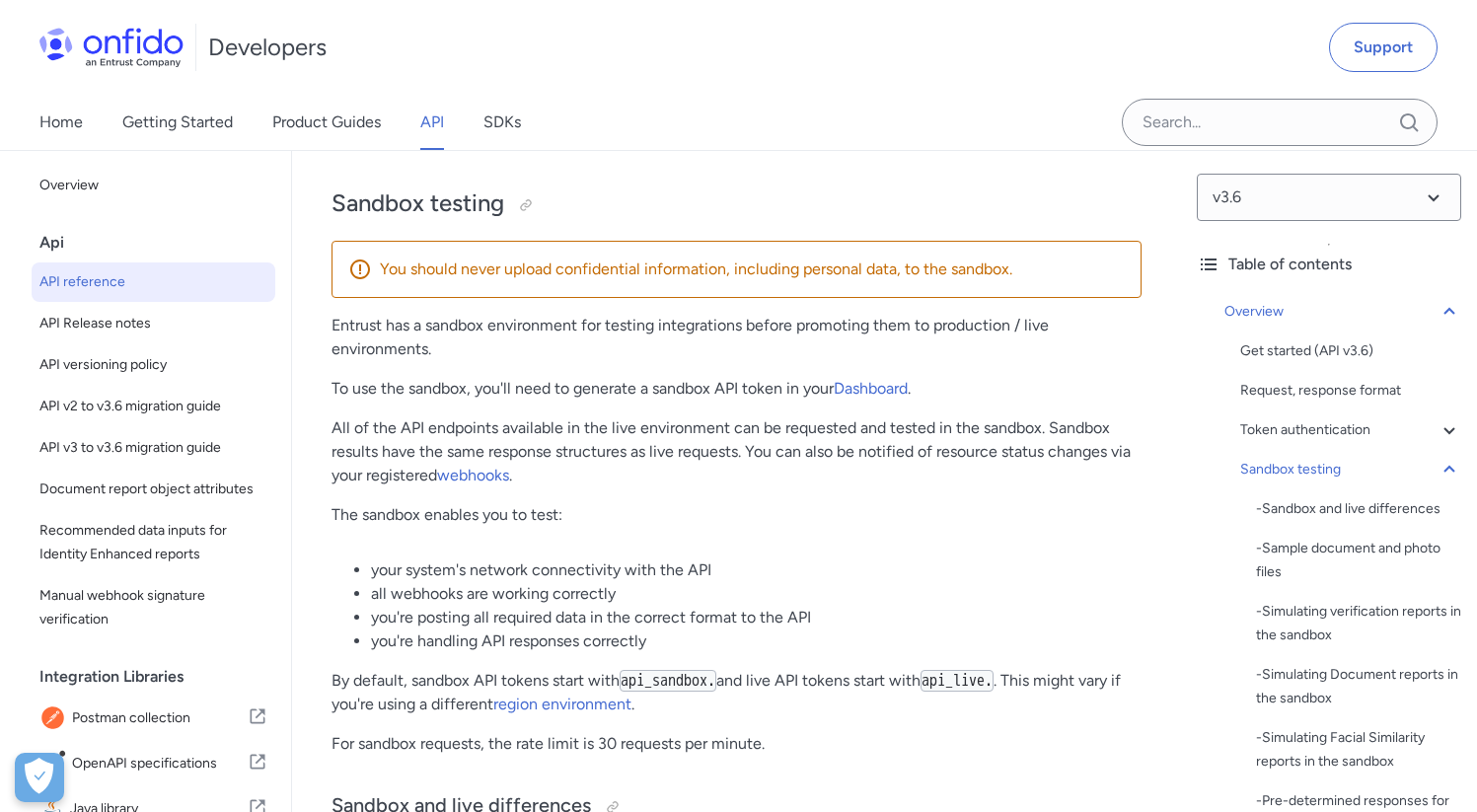 click on "Overview
Get started (API v3.6)
Welcome to our new API v3.6 documentation. If you're migrating and are
currently using  api.onfido.com , please make sure you use  api.eu.onfido.com  with API v3.6. You'll find migration guides in the  API section .
The Entrust Identity Verification API is based on REST principles. It uses standard HTTP response
codes and verbs, and token-based authentication.
If you're just getting started with our API, read our  quick-start
guides .
Request, response format
You should use a  Content-Type: application/json  header with all PUT and POST
requests except when uploading documents or live photos. For these requests,
use a  Content-Type: multipart/form-data  header.
Responses return JSON with a consistent structure, except downloads.
You must make all your requests to the API over HTTPS and TLS 1.2+, with
Server Name Indication enabled. Any requests made over HTTP will fail.
Text fields support UTF-8, but  do not allow certain special
characters .
Dashboard . php" at bounding box center [736, 108749] 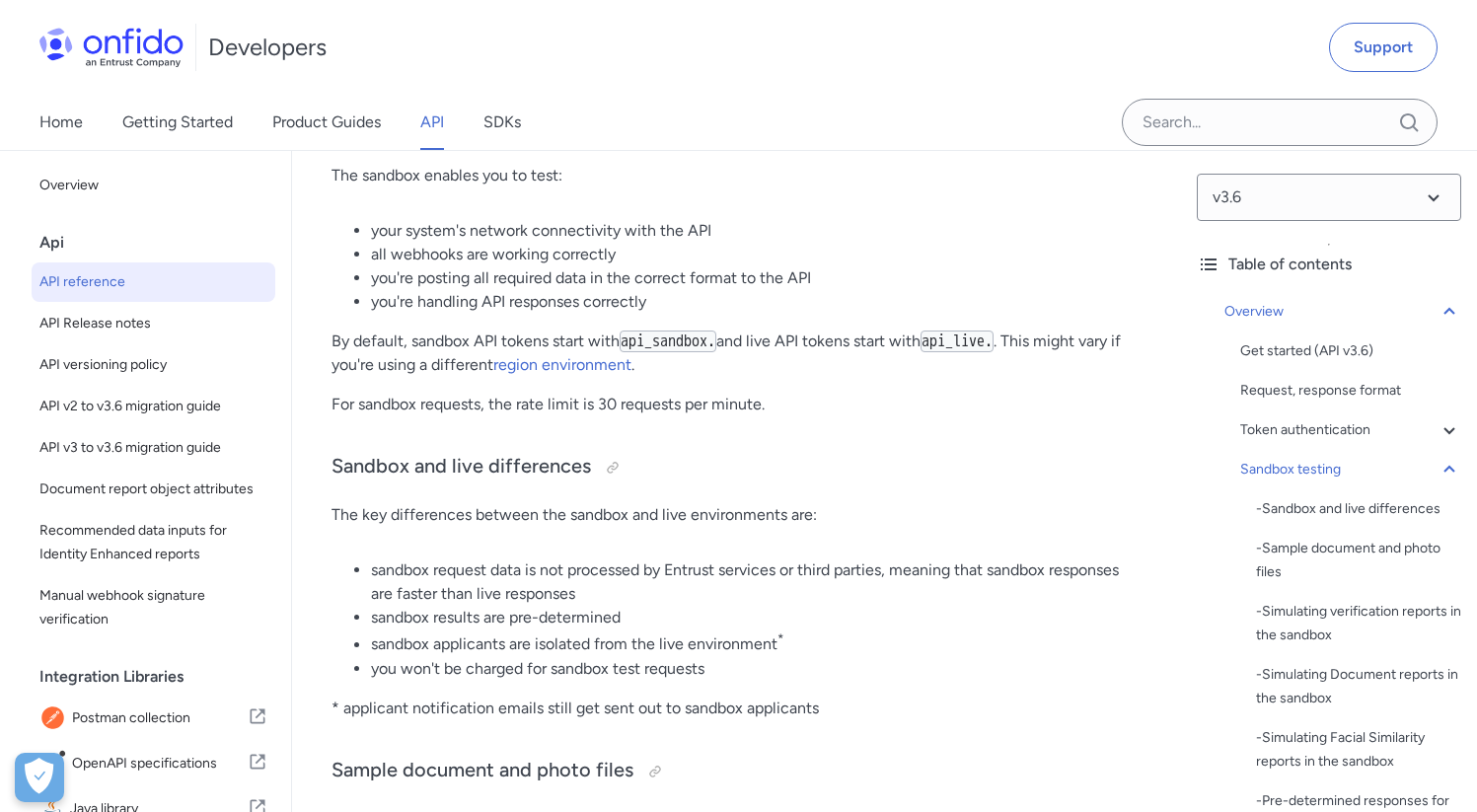 scroll, scrollTop: 3409, scrollLeft: 0, axis: vertical 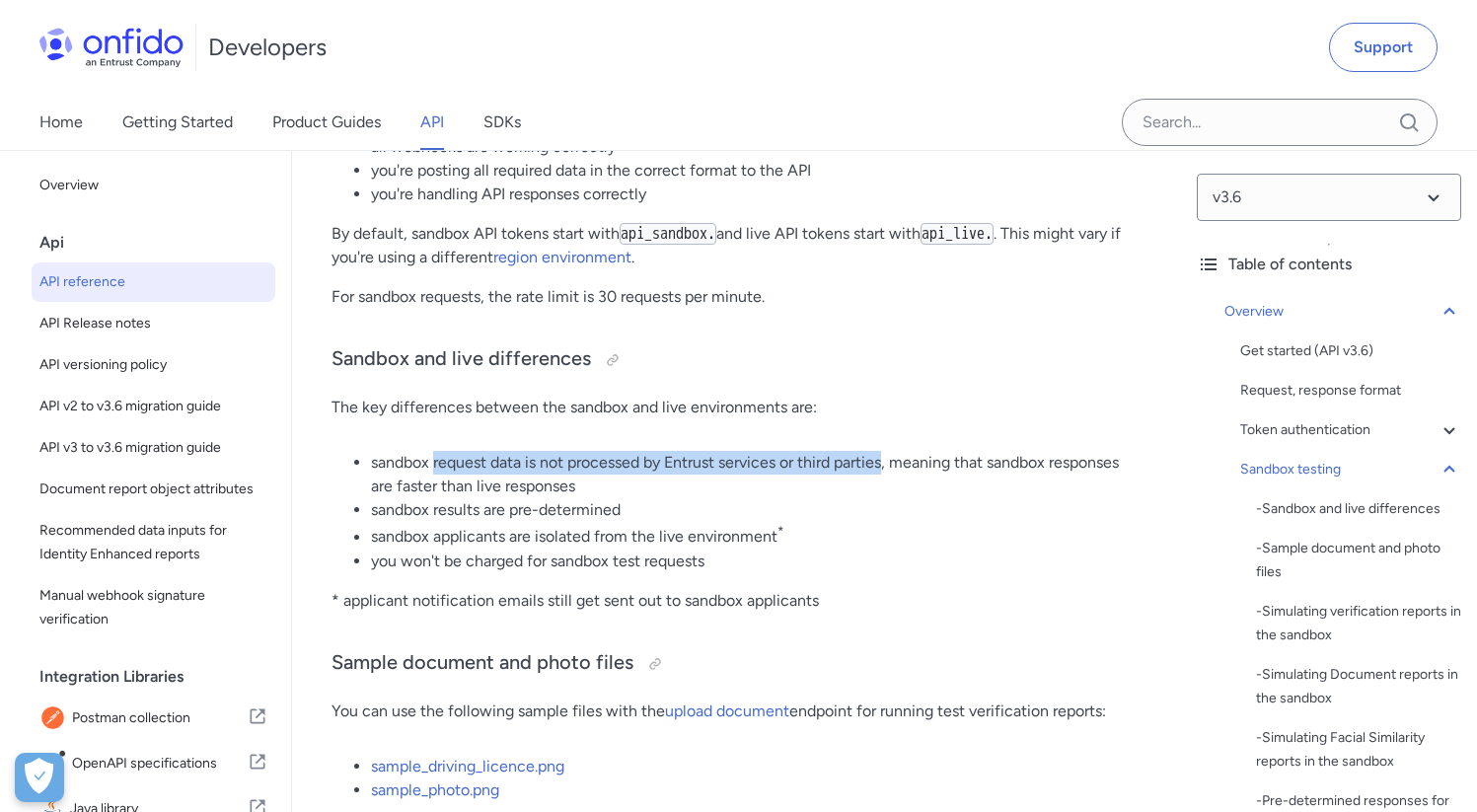 drag, startPoint x: 434, startPoint y: 488, endPoint x: 886, endPoint y: 498, distance: 452.11061 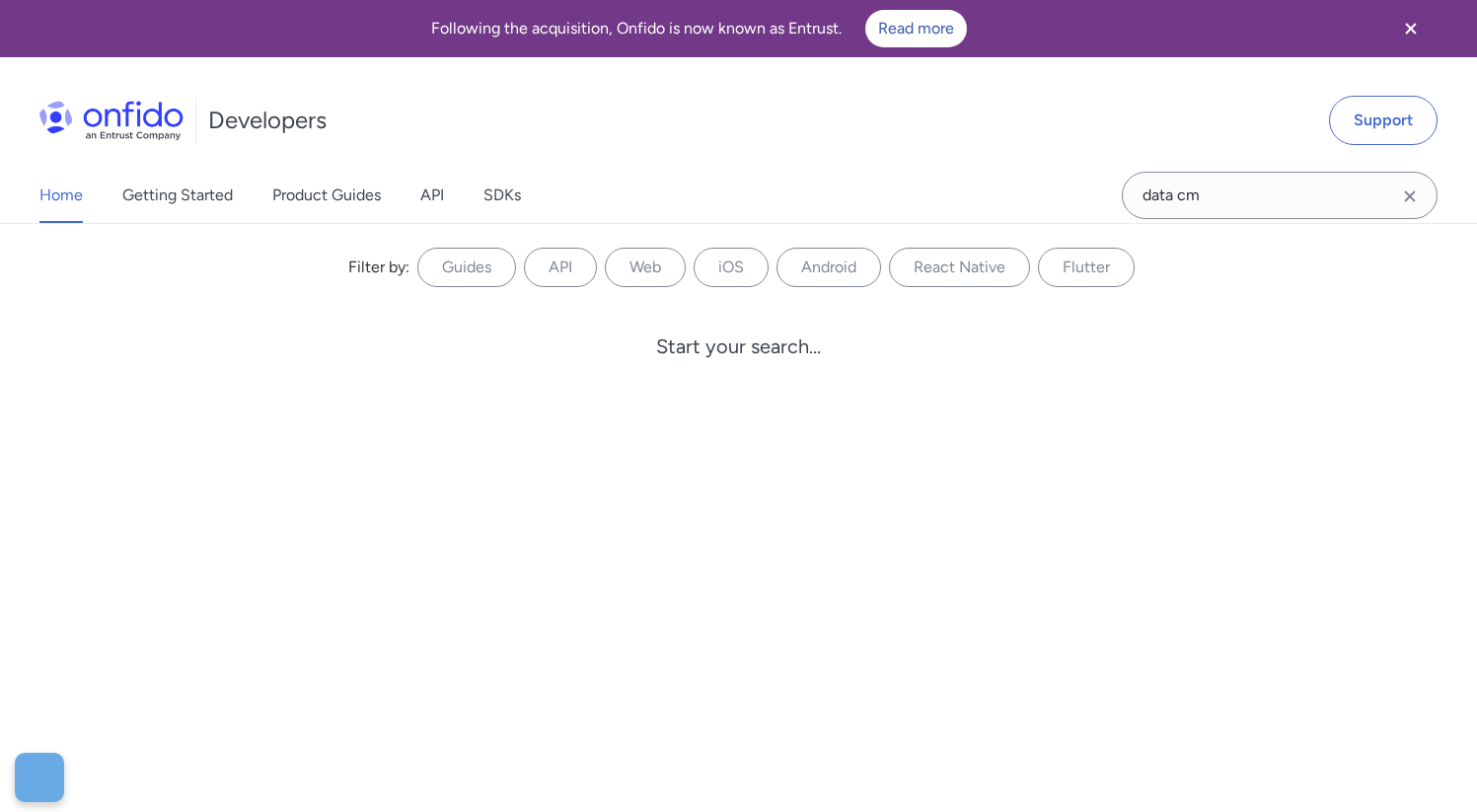scroll, scrollTop: 0, scrollLeft: 0, axis: both 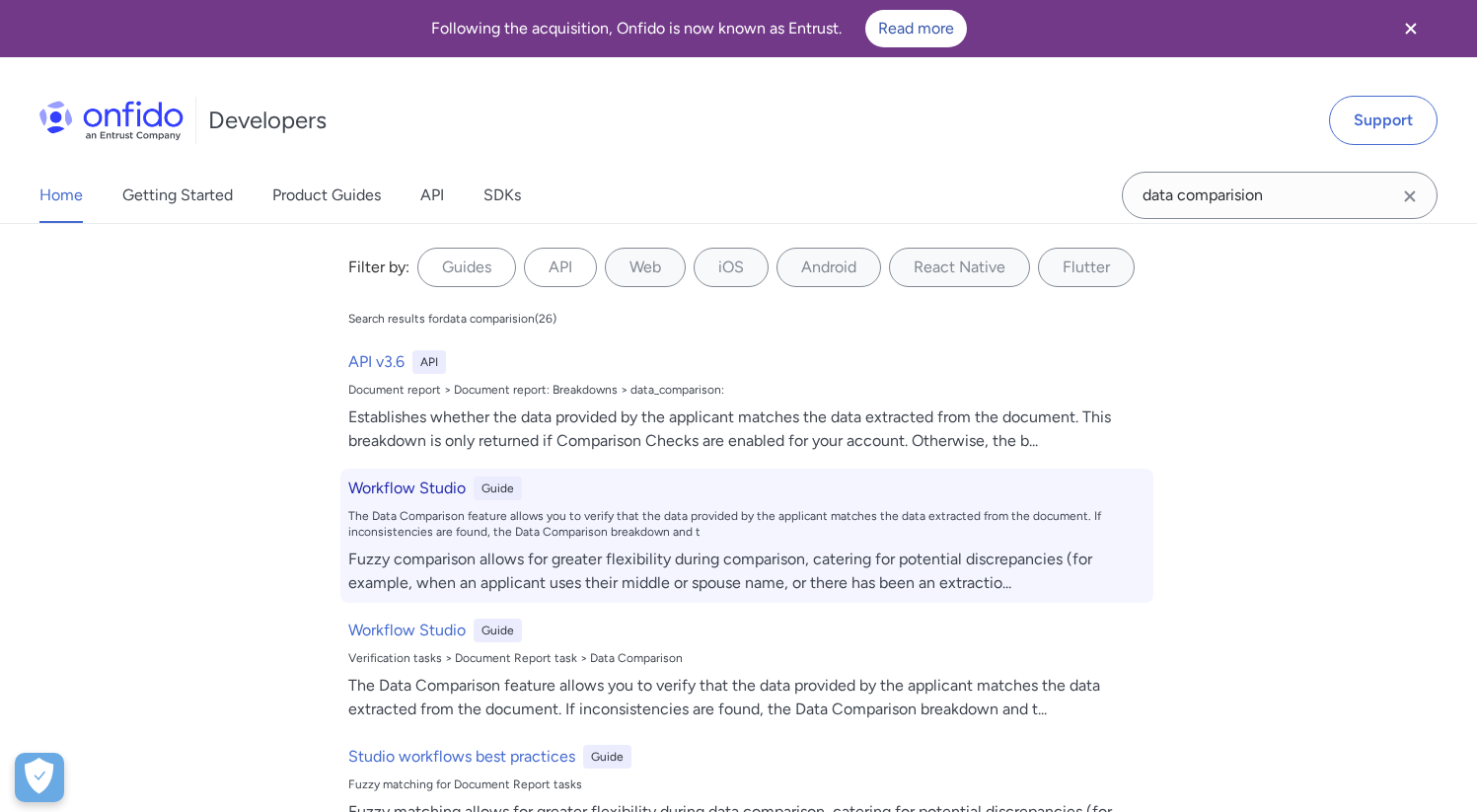 click on "Workflow Studio" at bounding box center [406, 488] 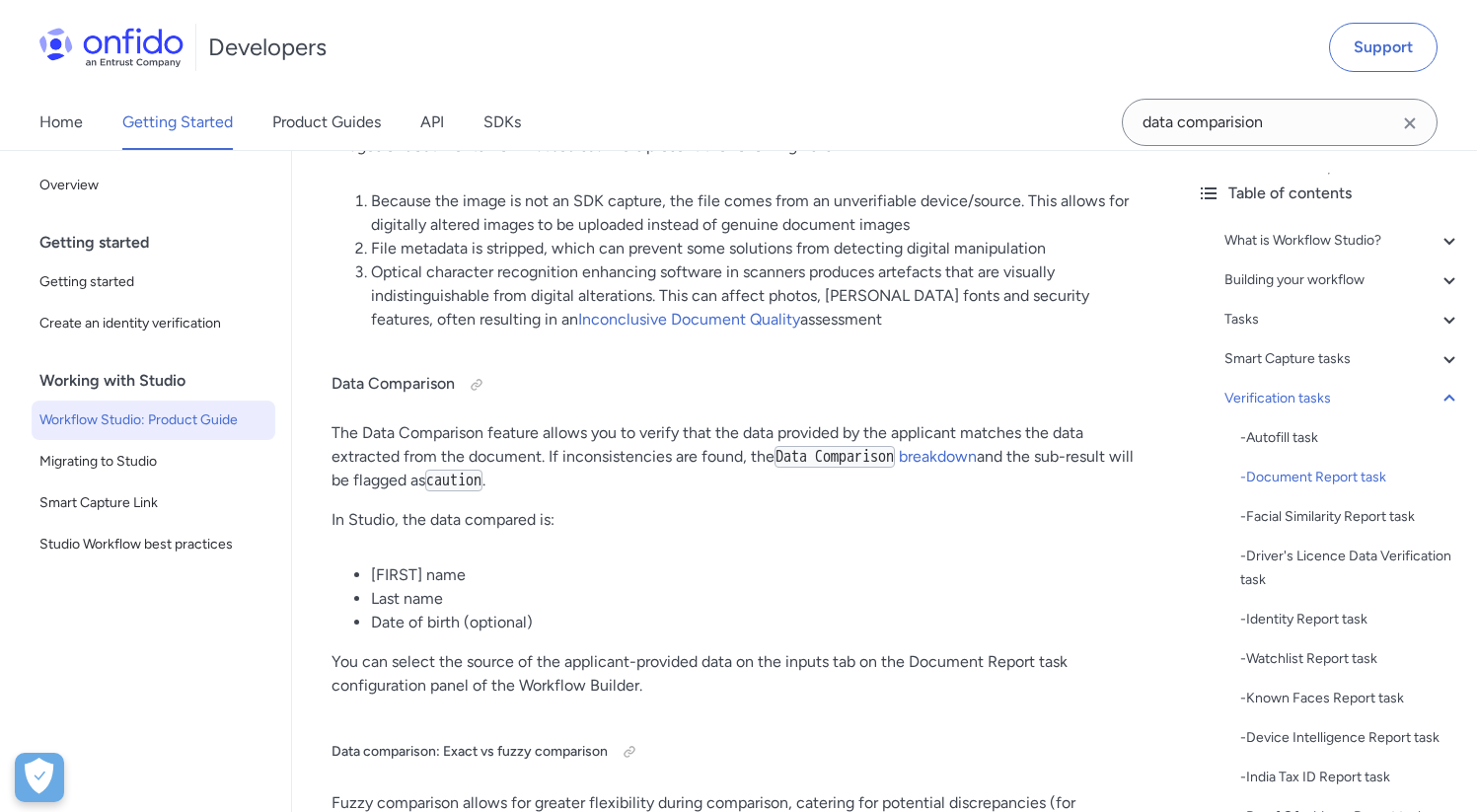 scroll, scrollTop: 15107, scrollLeft: 0, axis: vertical 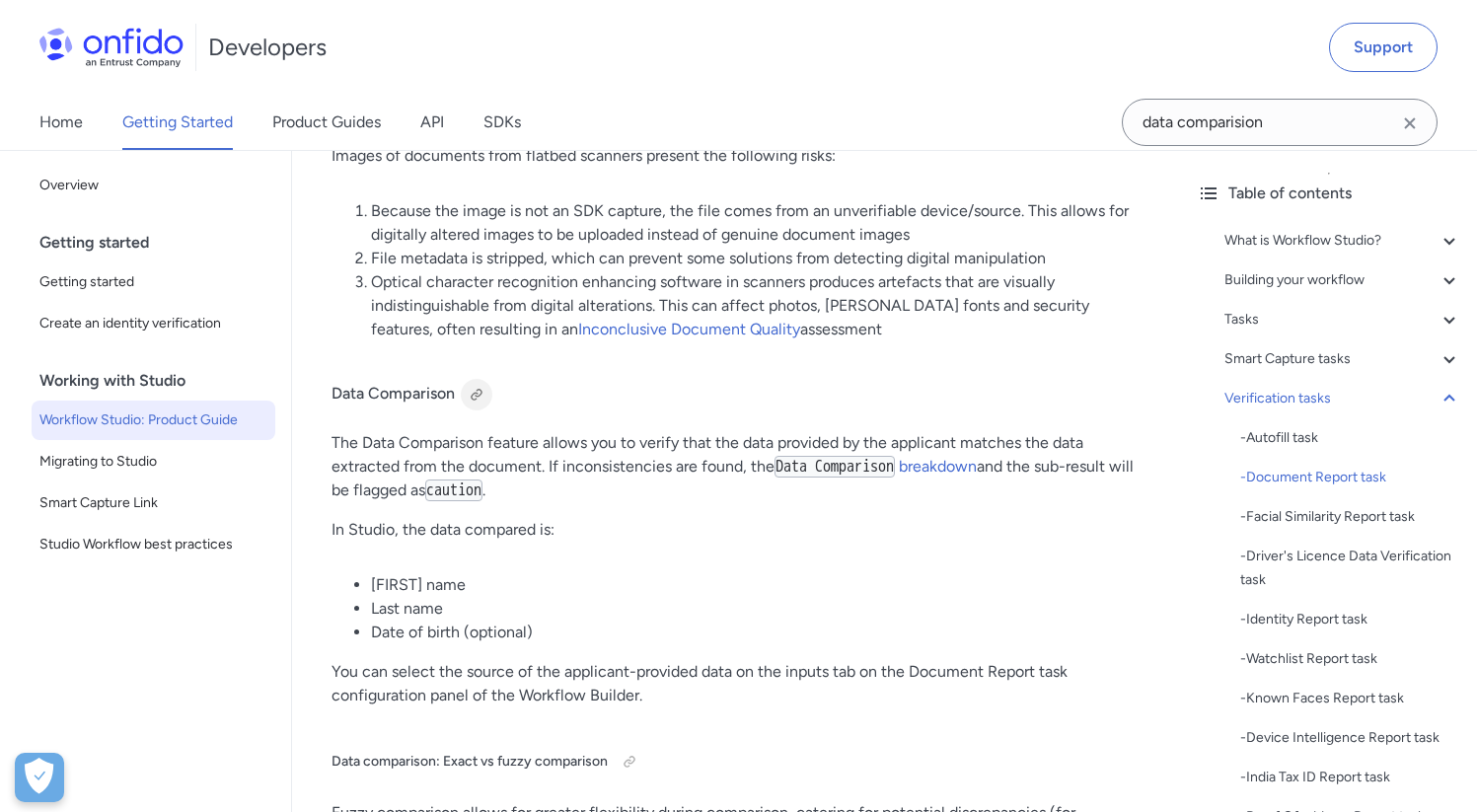 click at bounding box center (477, 395) 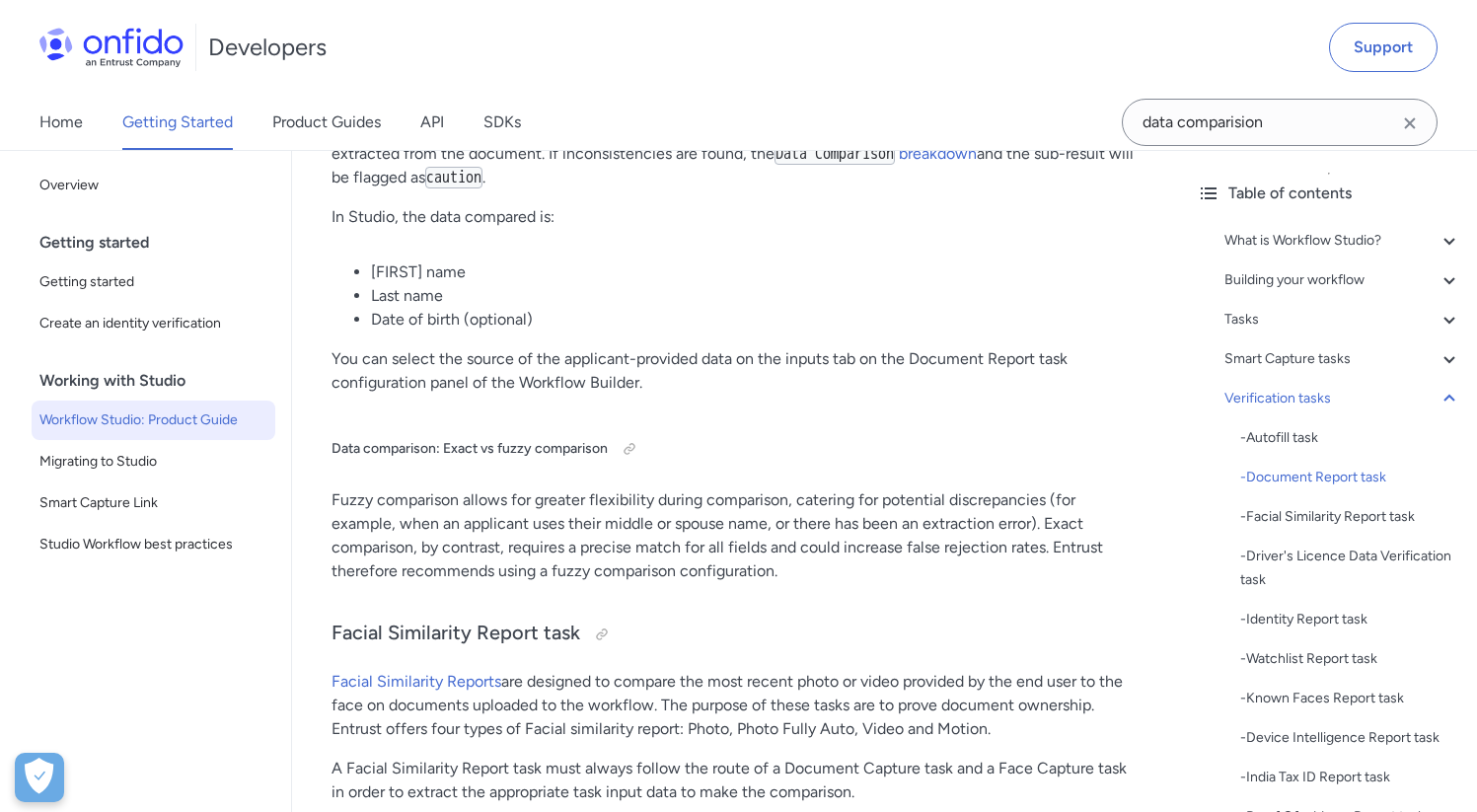 scroll, scrollTop: 15415, scrollLeft: 0, axis: vertical 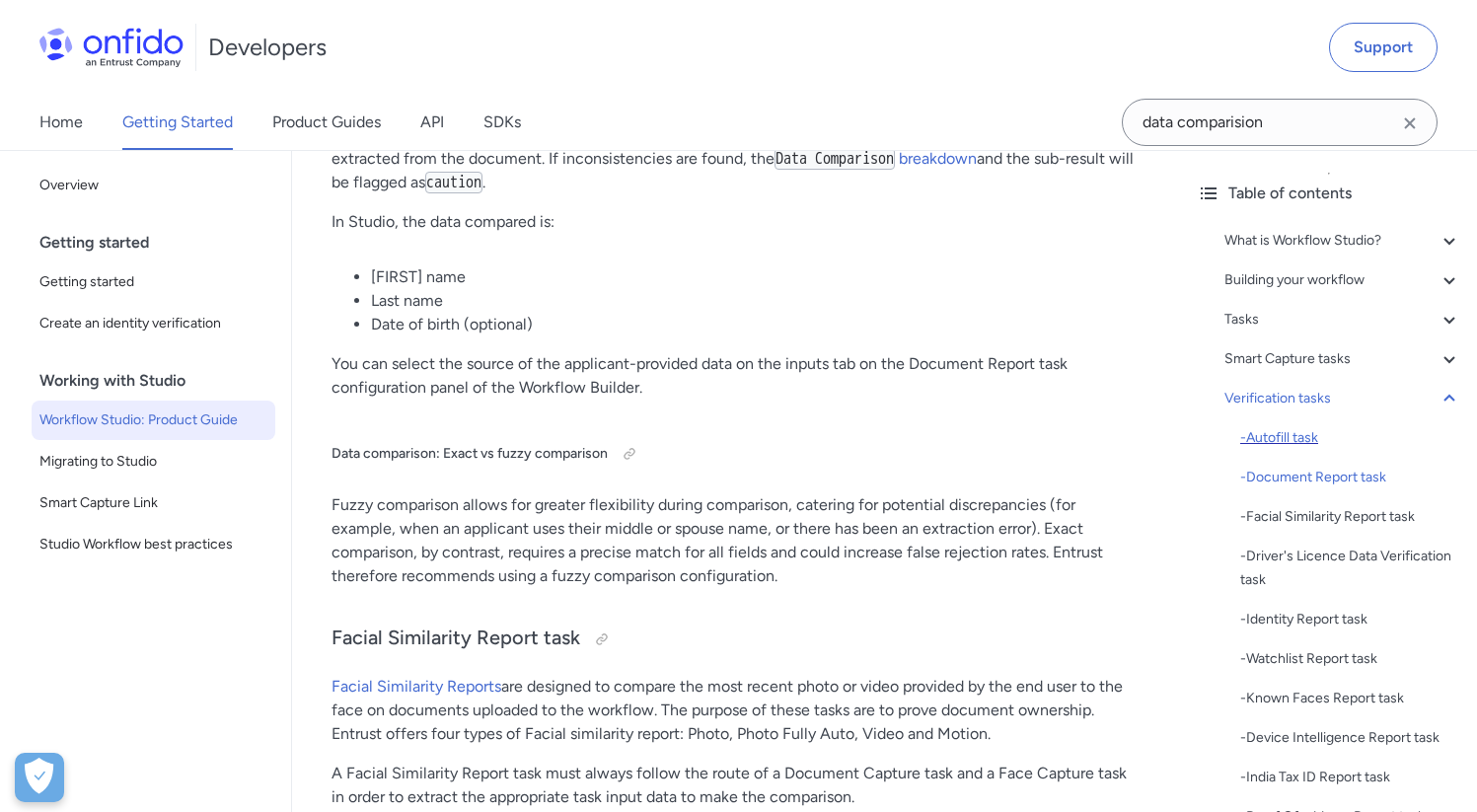 click on "-  Autofill task" at bounding box center (1351, 438) 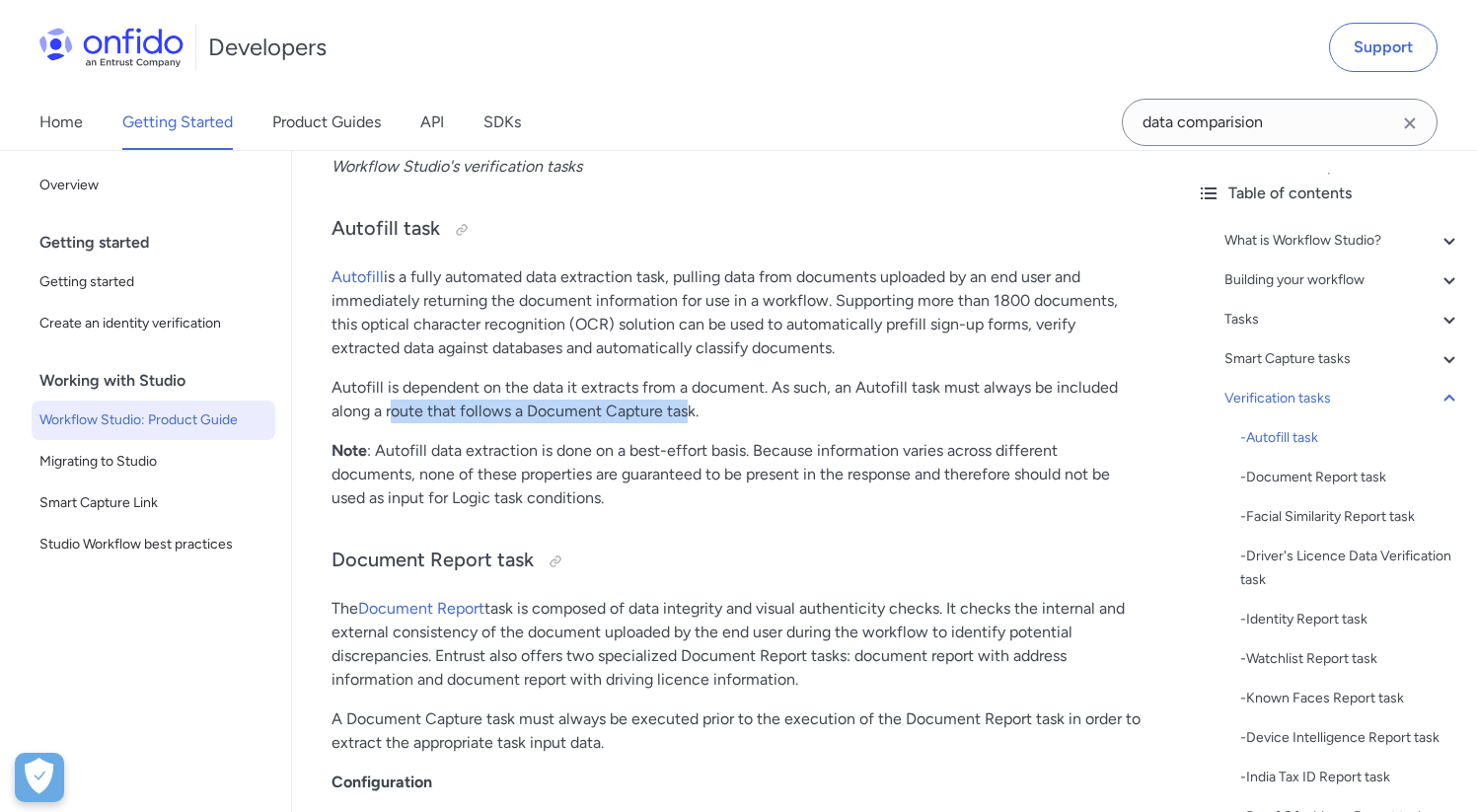 drag, startPoint x: 391, startPoint y: 414, endPoint x: 684, endPoint y: 414, distance: 293 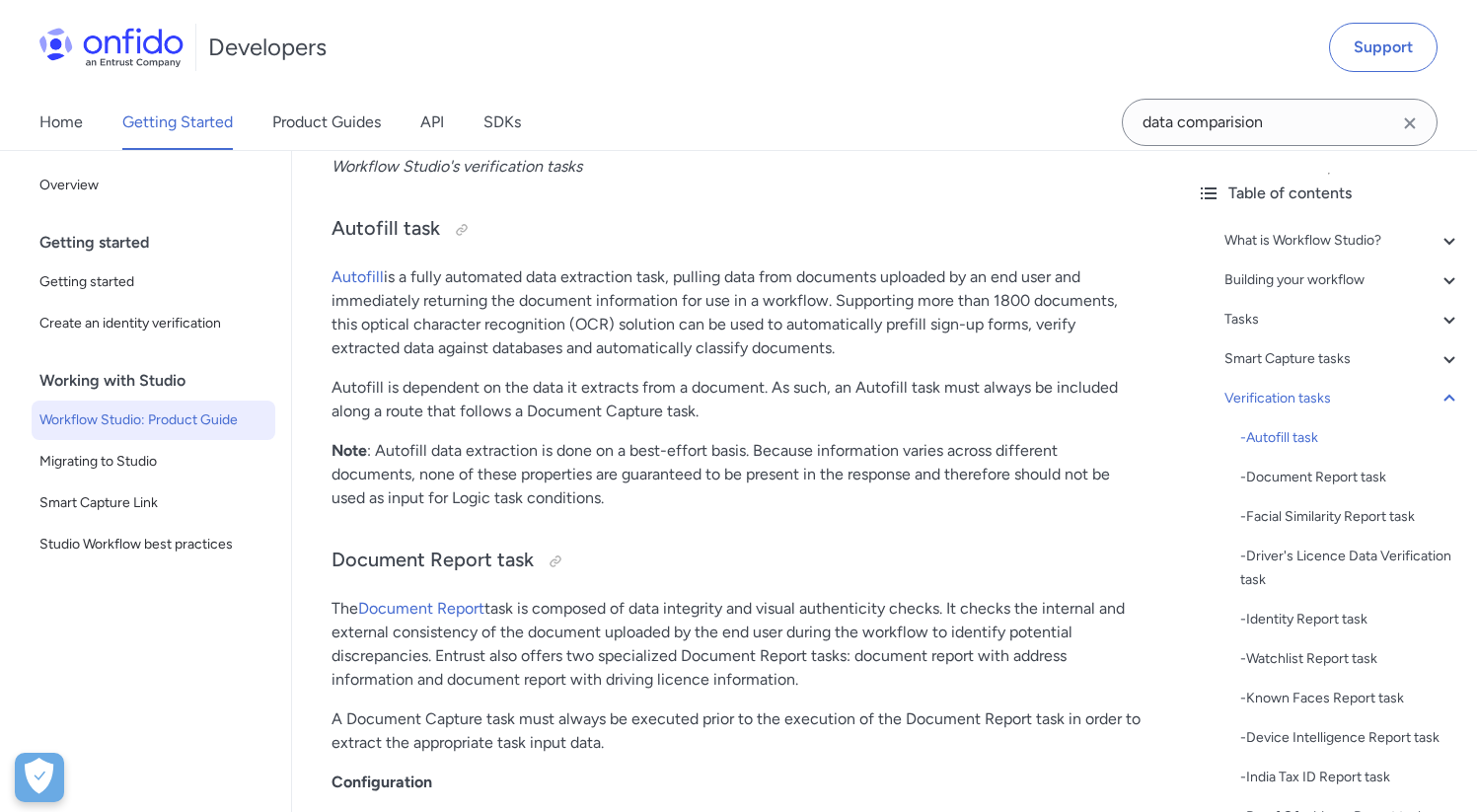 click on "Workflow Studio
What is Workflow Studio?
Workflow Studio is a tool for building, managing, and deploying identity verification journeys. Build workflows visually using our no-code Workflow Builder tool, in a format similar to flow charts or process diagrams.
Workflow Studio offers a number of benefits including:
Automated, smart decision making through no-code workflows
Customized and flexible user verification flows
Scalability to new markets and user requirements
Workflow Studio's main components are: The Workflow Builder, Workflows, Workflow Runs, Smart Capture and our Verification Suite.
The Workflow Builder
The Workflow Builder is the interface for creating and managing workflows, available directly through your Dashboard. It's a no-code, drag and drop interface that allows you to build, maintain and update workflows seamlessly without the need for developer involvement.
Workflows
An example of a simple workflow
Workflow Runs
input data
below API reference ." at bounding box center (736, 11644) 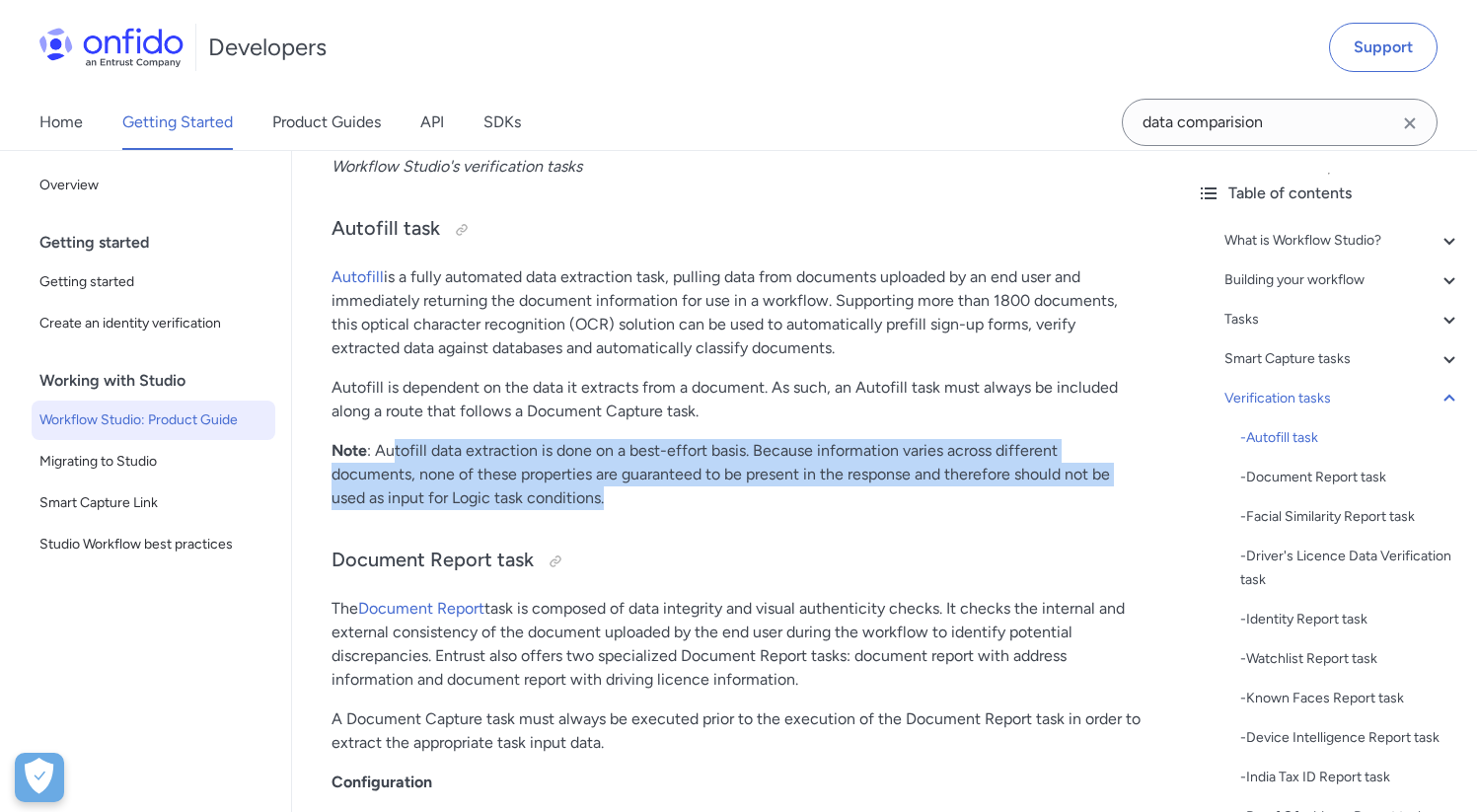 drag, startPoint x: 395, startPoint y: 446, endPoint x: 635, endPoint y: 491, distance: 244.1823 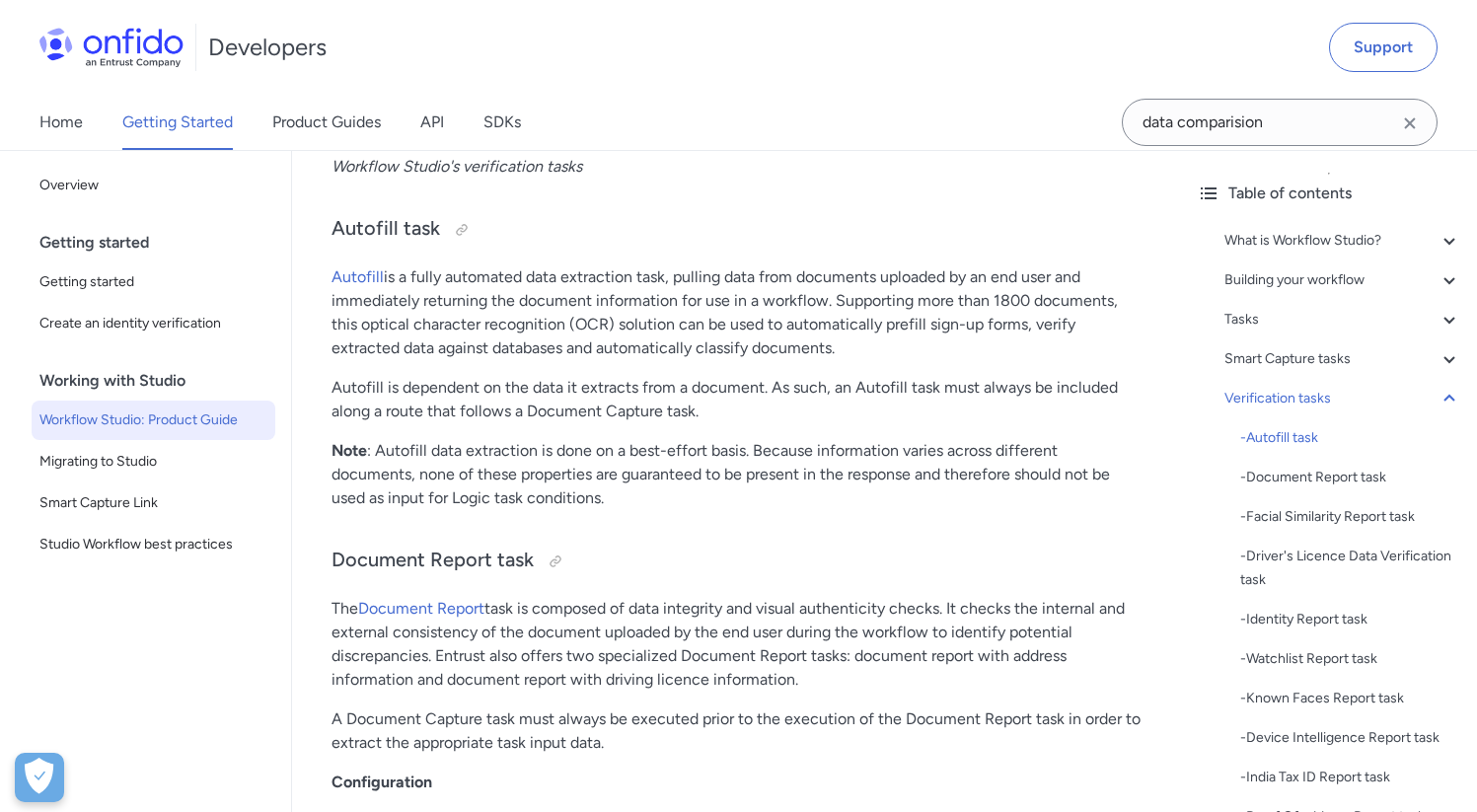 drag, startPoint x: 620, startPoint y: 482, endPoint x: 631, endPoint y: 478, distance: 12 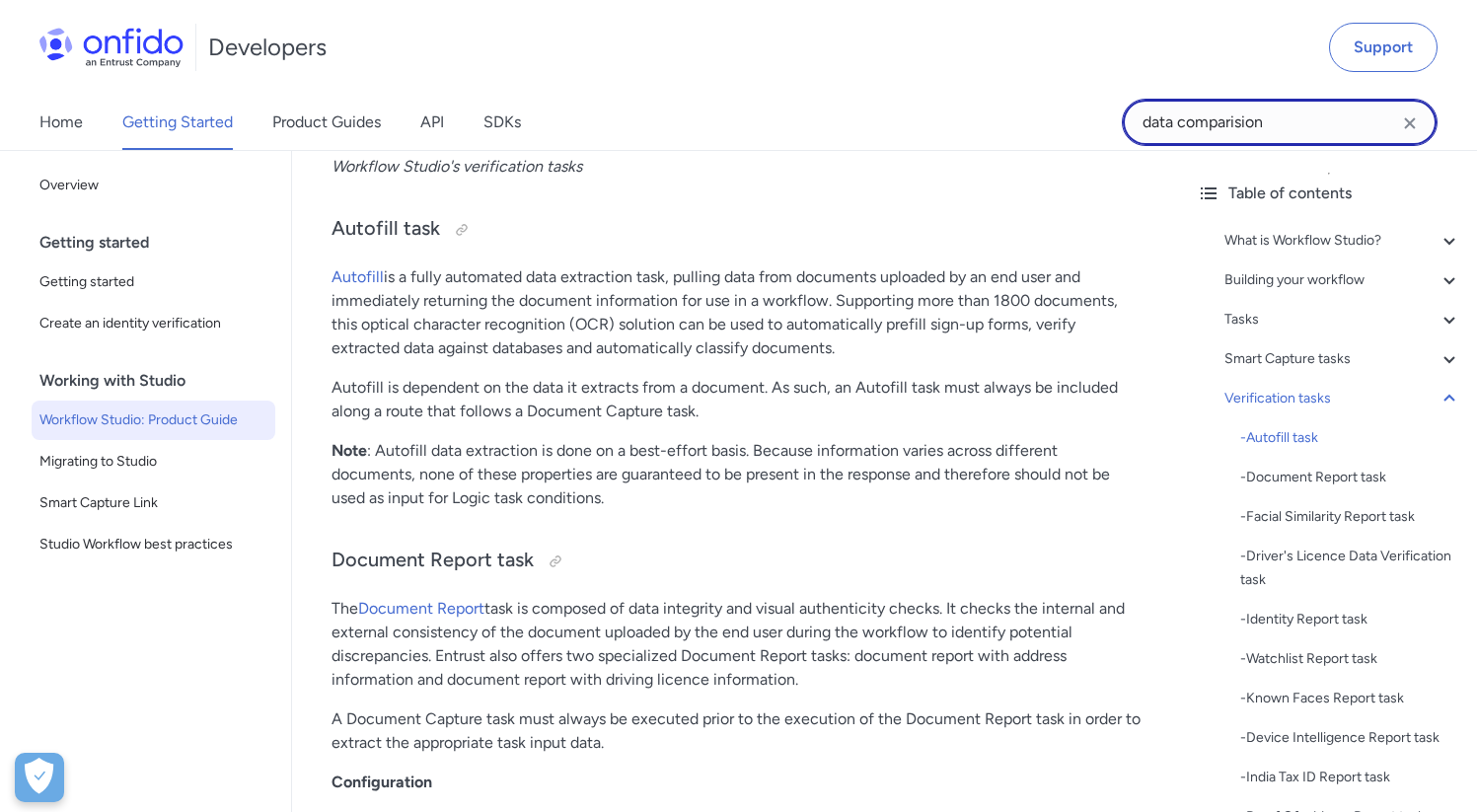 click on "data comparision" at bounding box center [1280, 122] 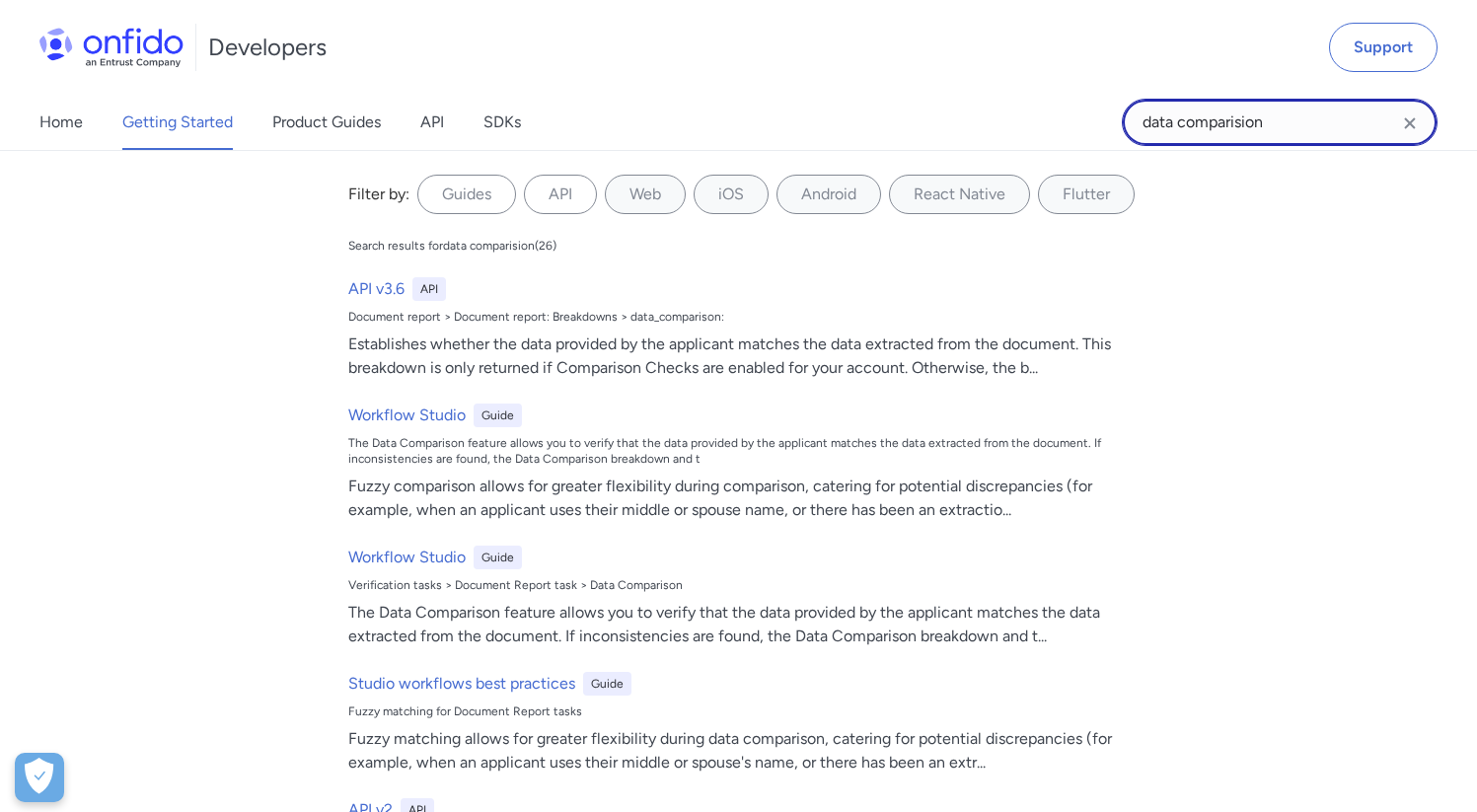 click on "data comparision" at bounding box center (1280, 122) 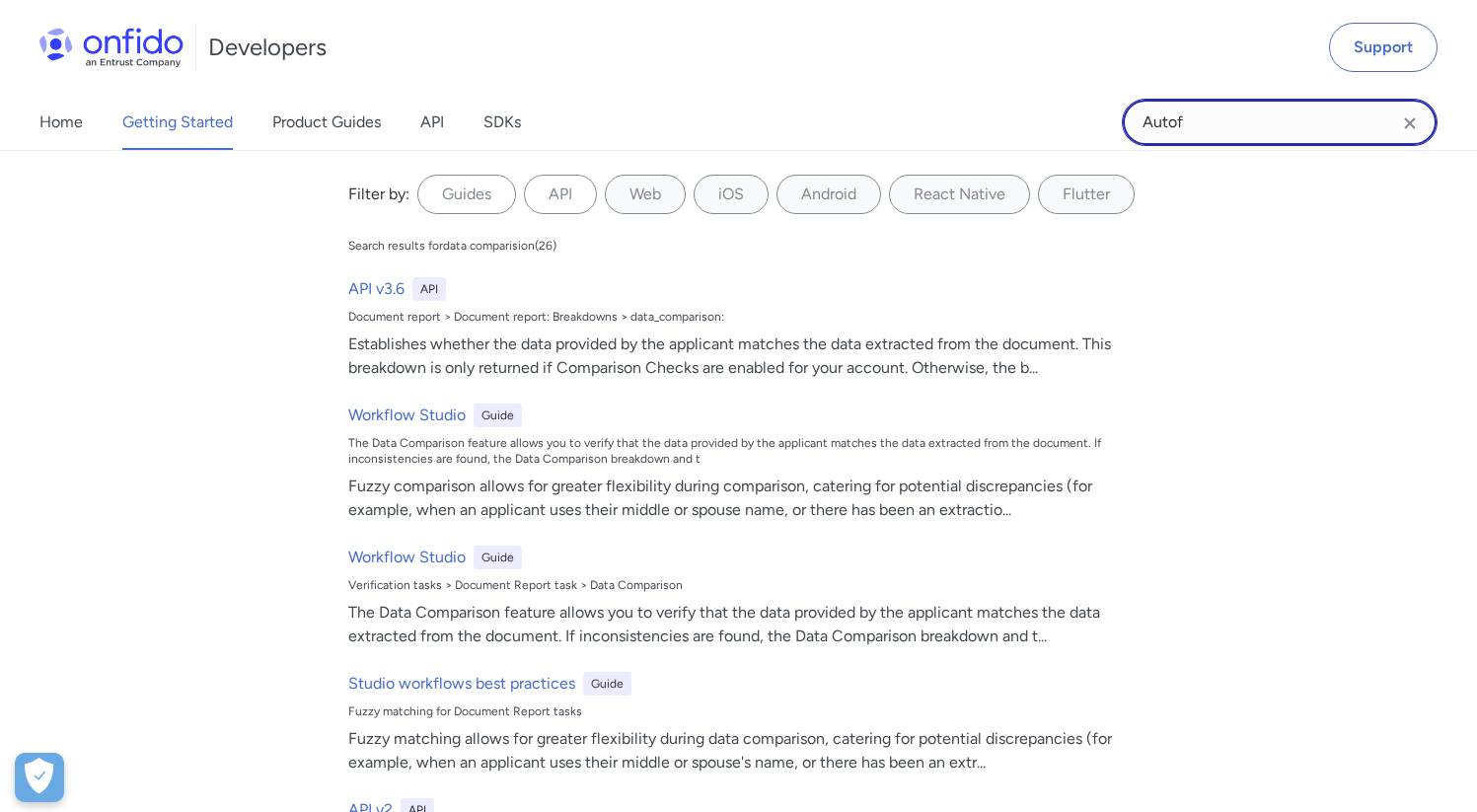 type on "autofill" 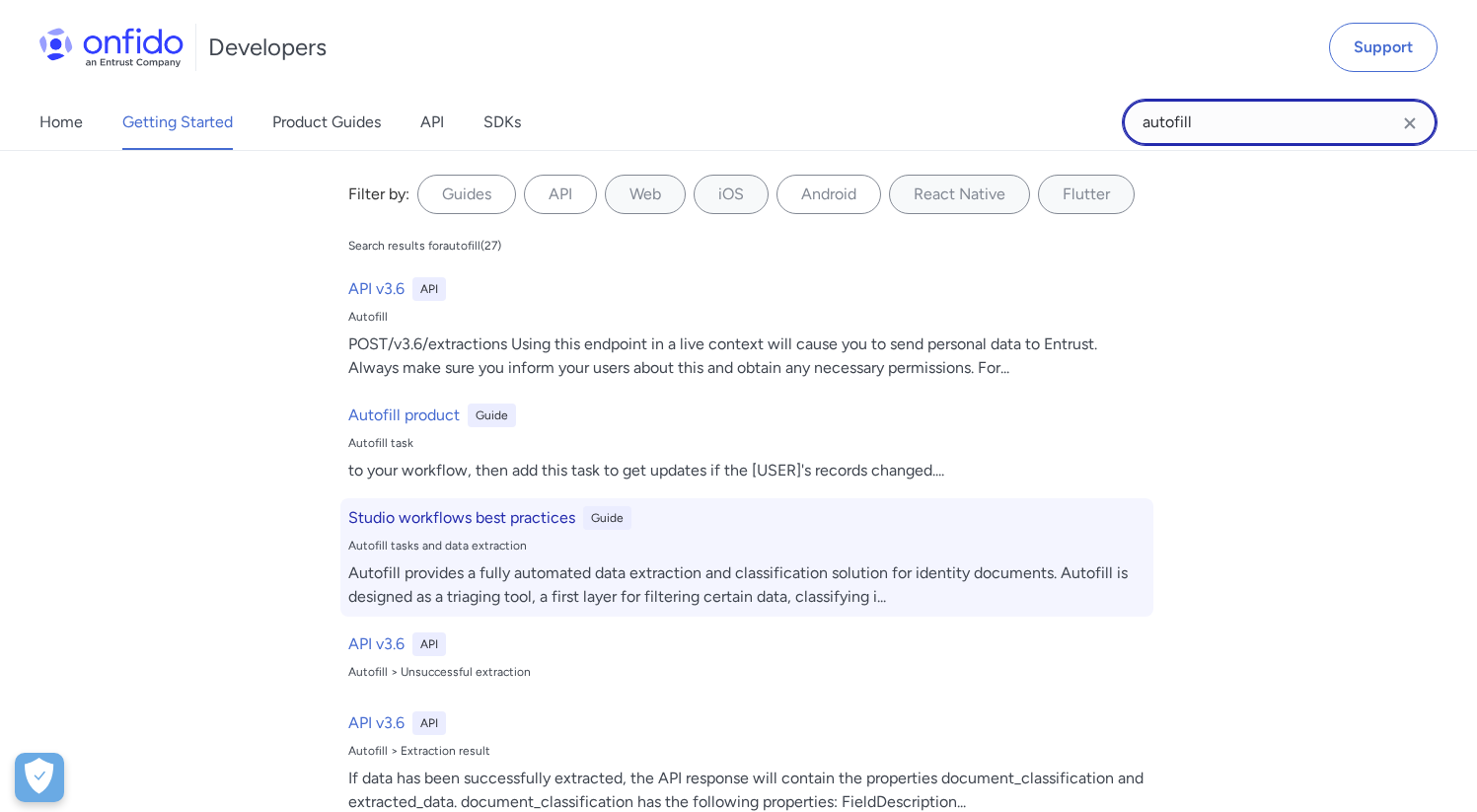 scroll, scrollTop: 4, scrollLeft: 0, axis: vertical 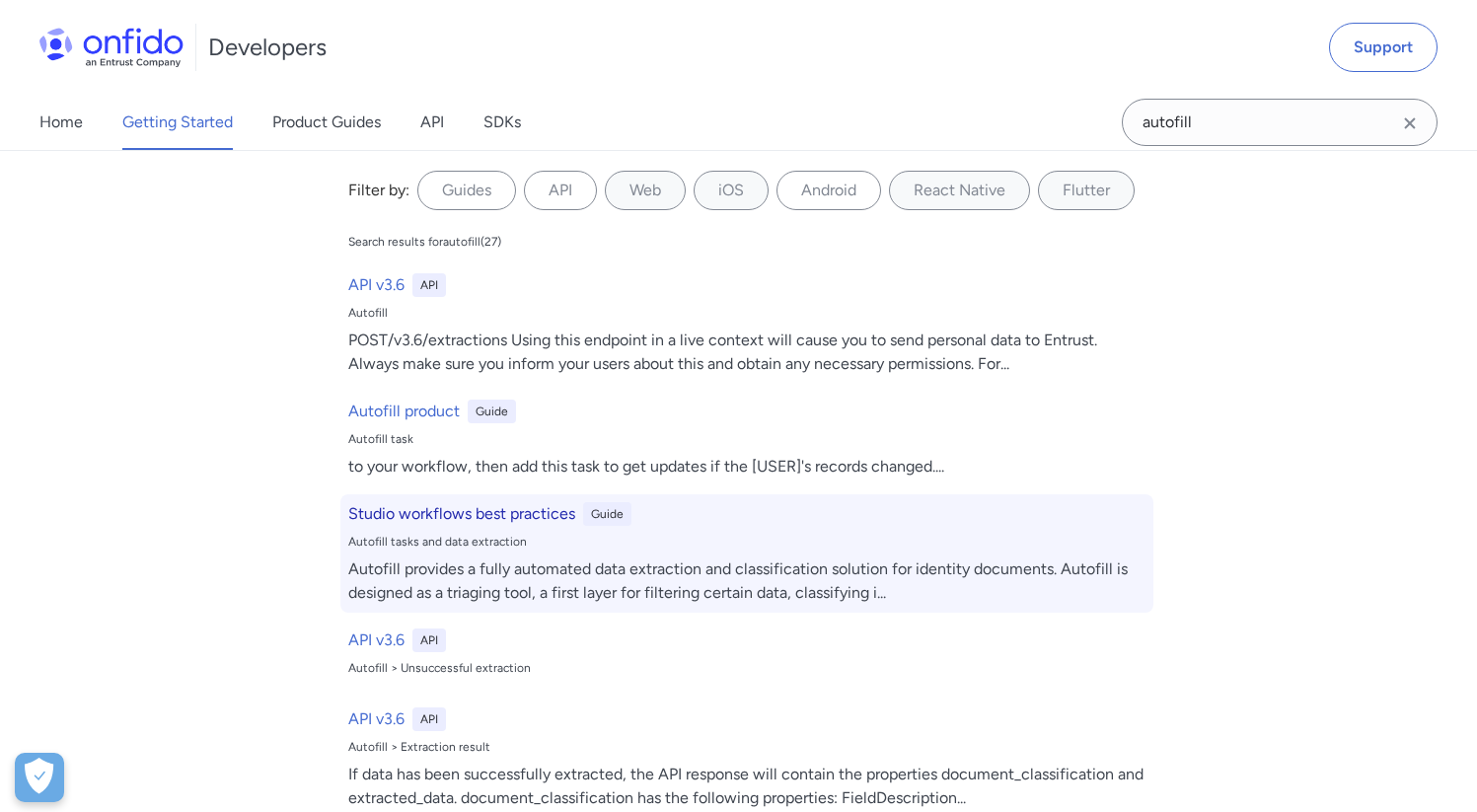 click on "Studio workflows best practices" at bounding box center (462, 514) 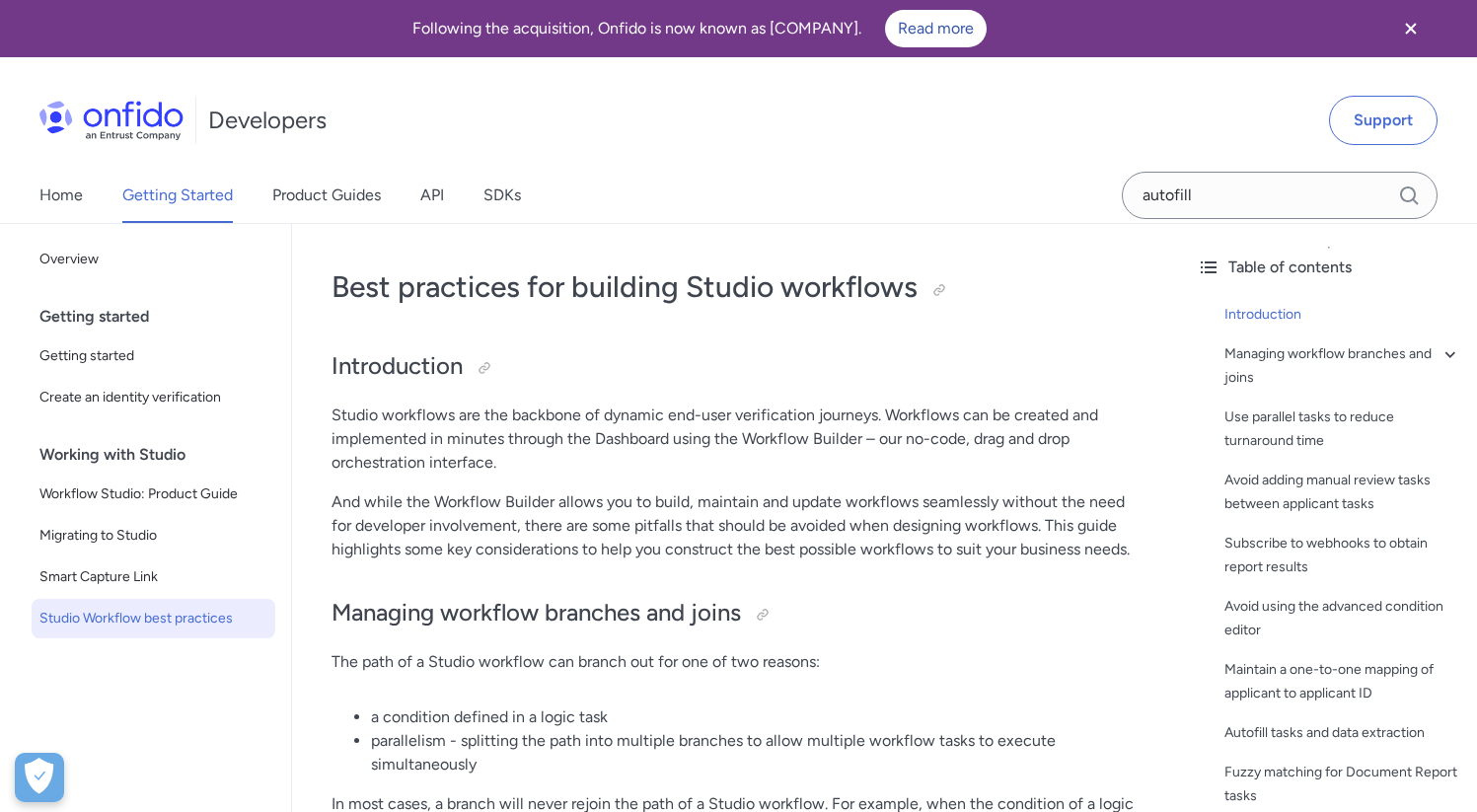 scroll, scrollTop: 185, scrollLeft: 0, axis: vertical 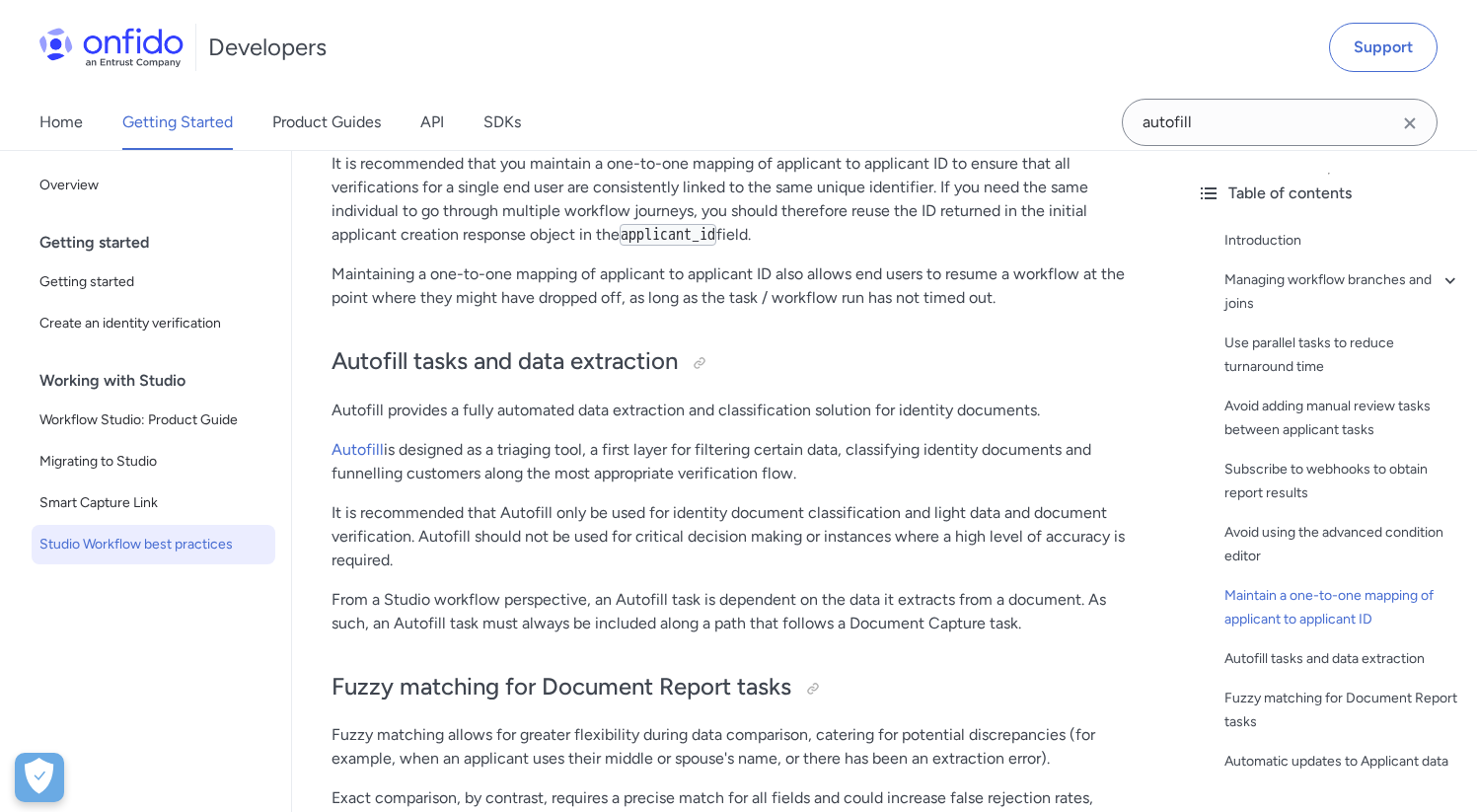 click on "Autofill  is designed as a triaging tool, a first layer for filtering certain data, classifying identity documents and funnelling customers along the most appropriate verification flow." at bounding box center (736, 462) 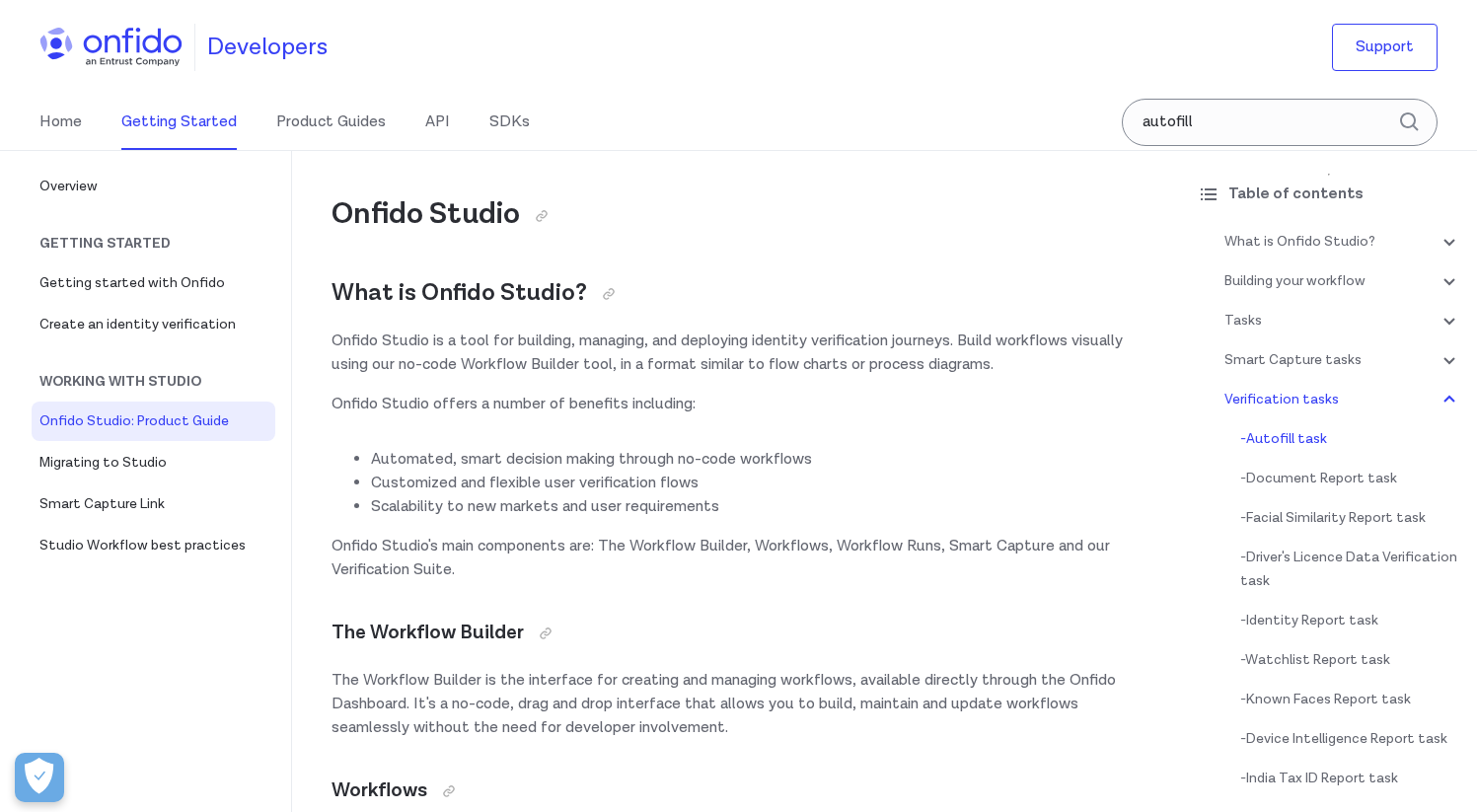 scroll, scrollTop: 13404, scrollLeft: 0, axis: vertical 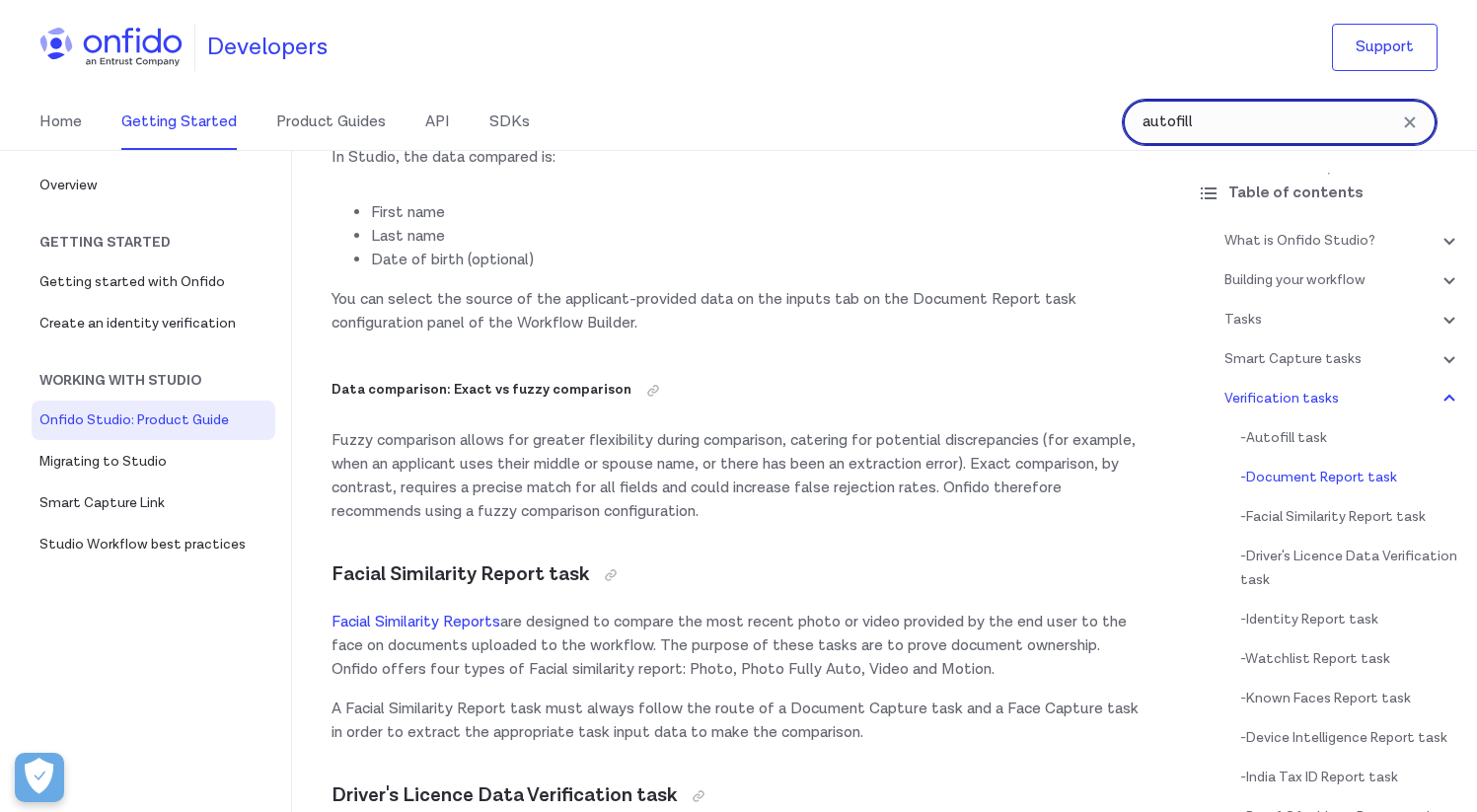 click on "autofill" at bounding box center (1280, 122) 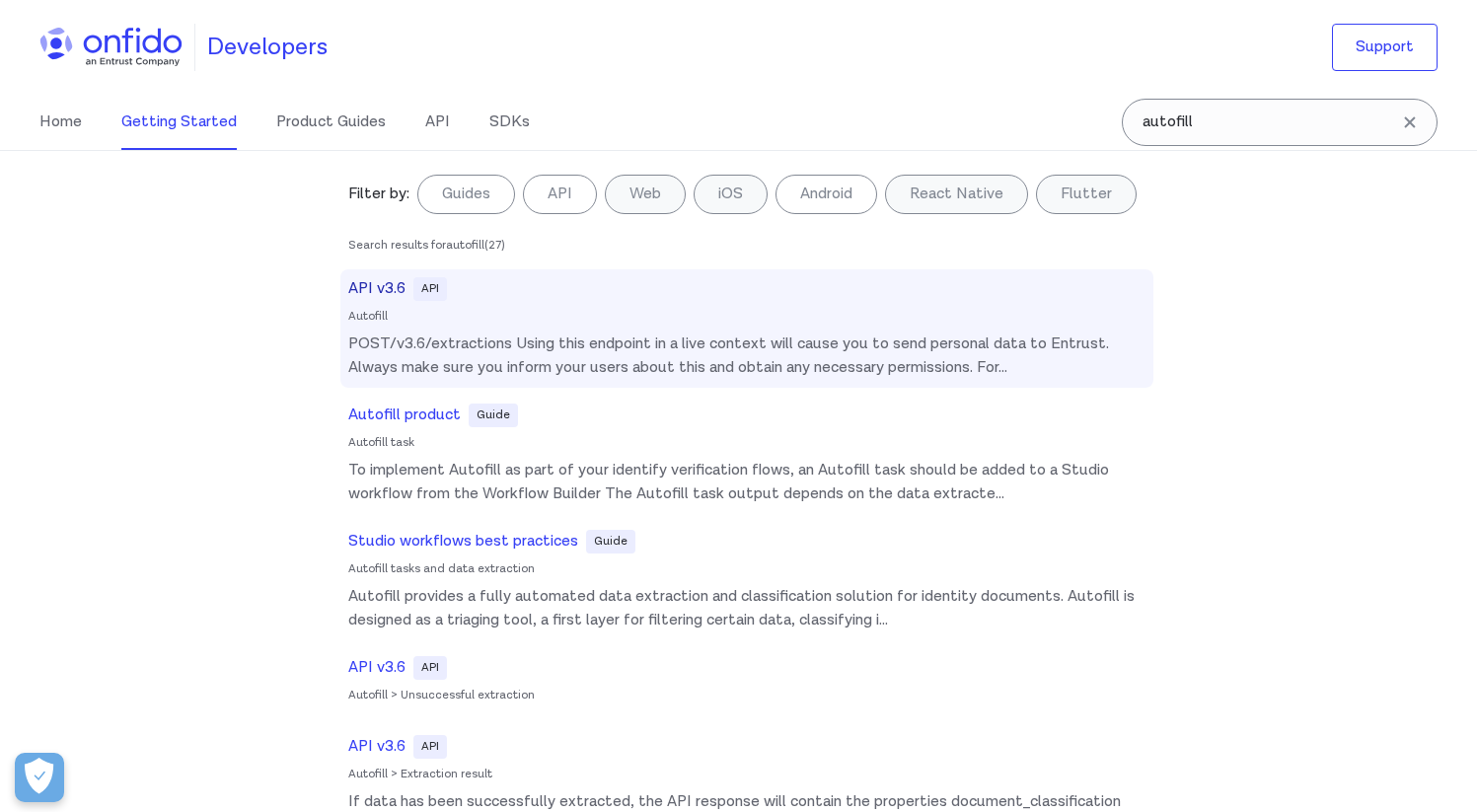 click on "API v3.6 API Autofill POST/v3.6/extractions Using this endpoint in a live context will cause you to
send personal data to Entrust. Always make sure you inform your users about
this and obtain any necessary permissions. For ..." at bounding box center (747, 329) 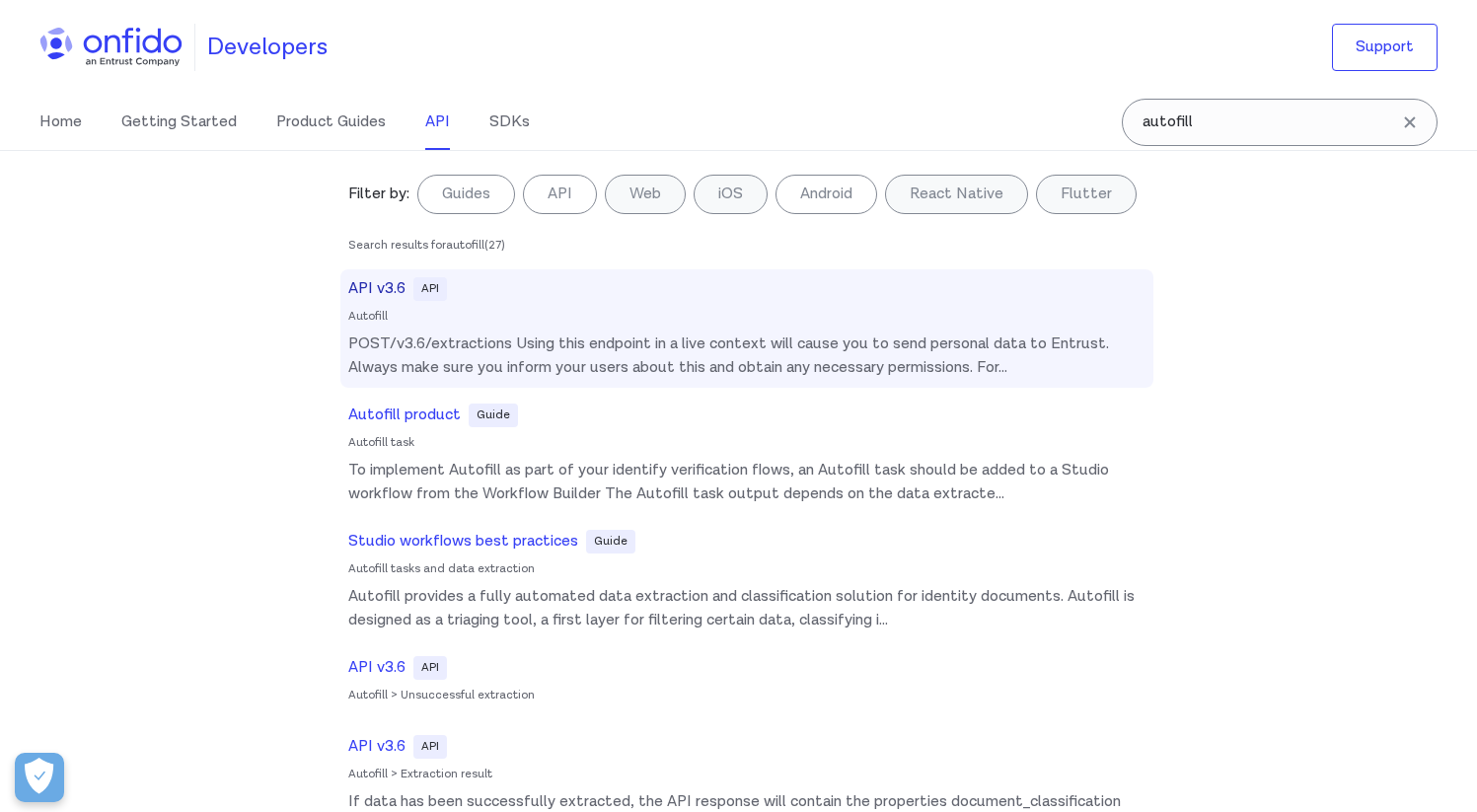 click on "API v3.6" at bounding box center [377, 289] 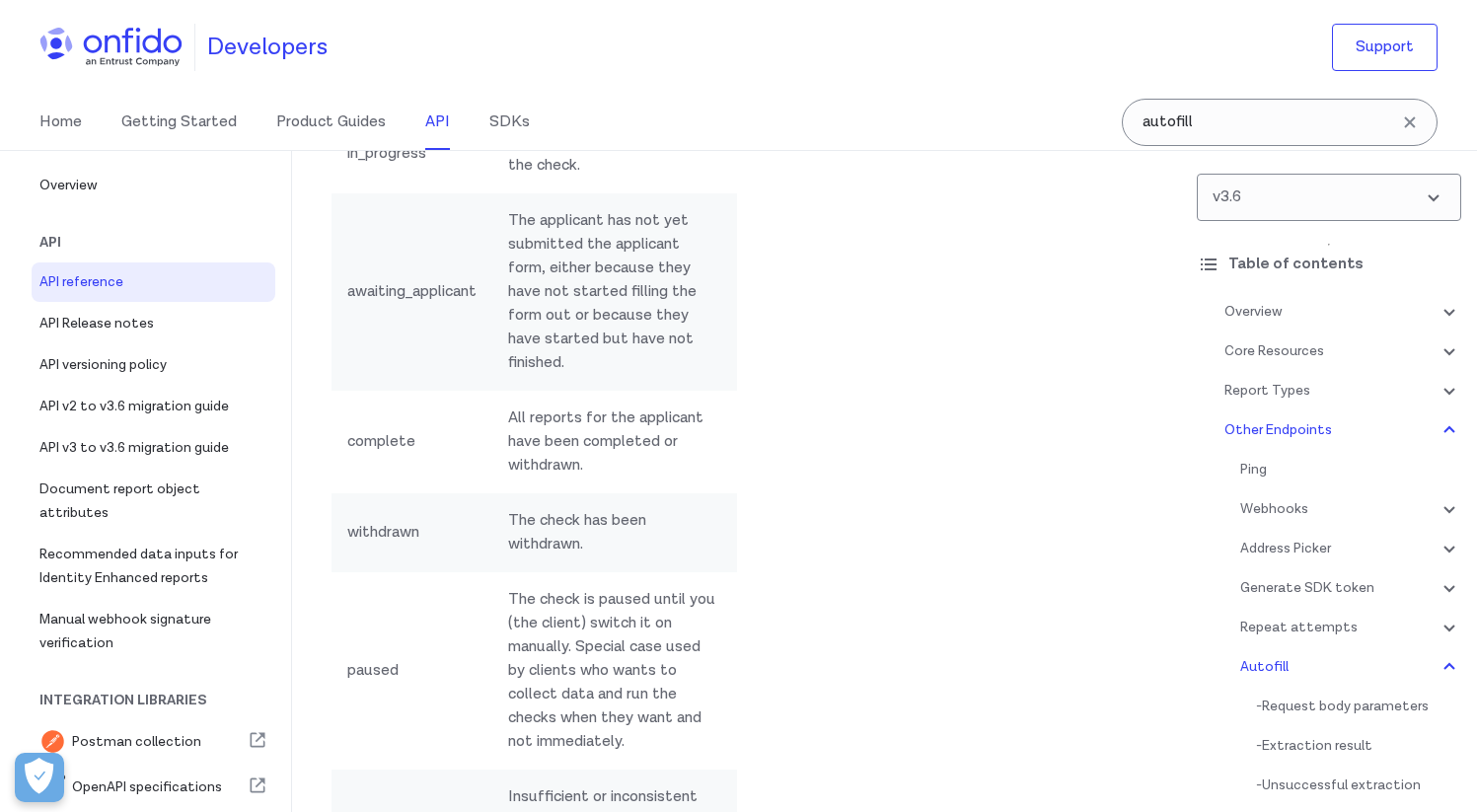 scroll, scrollTop: 207963, scrollLeft: 0, axis: vertical 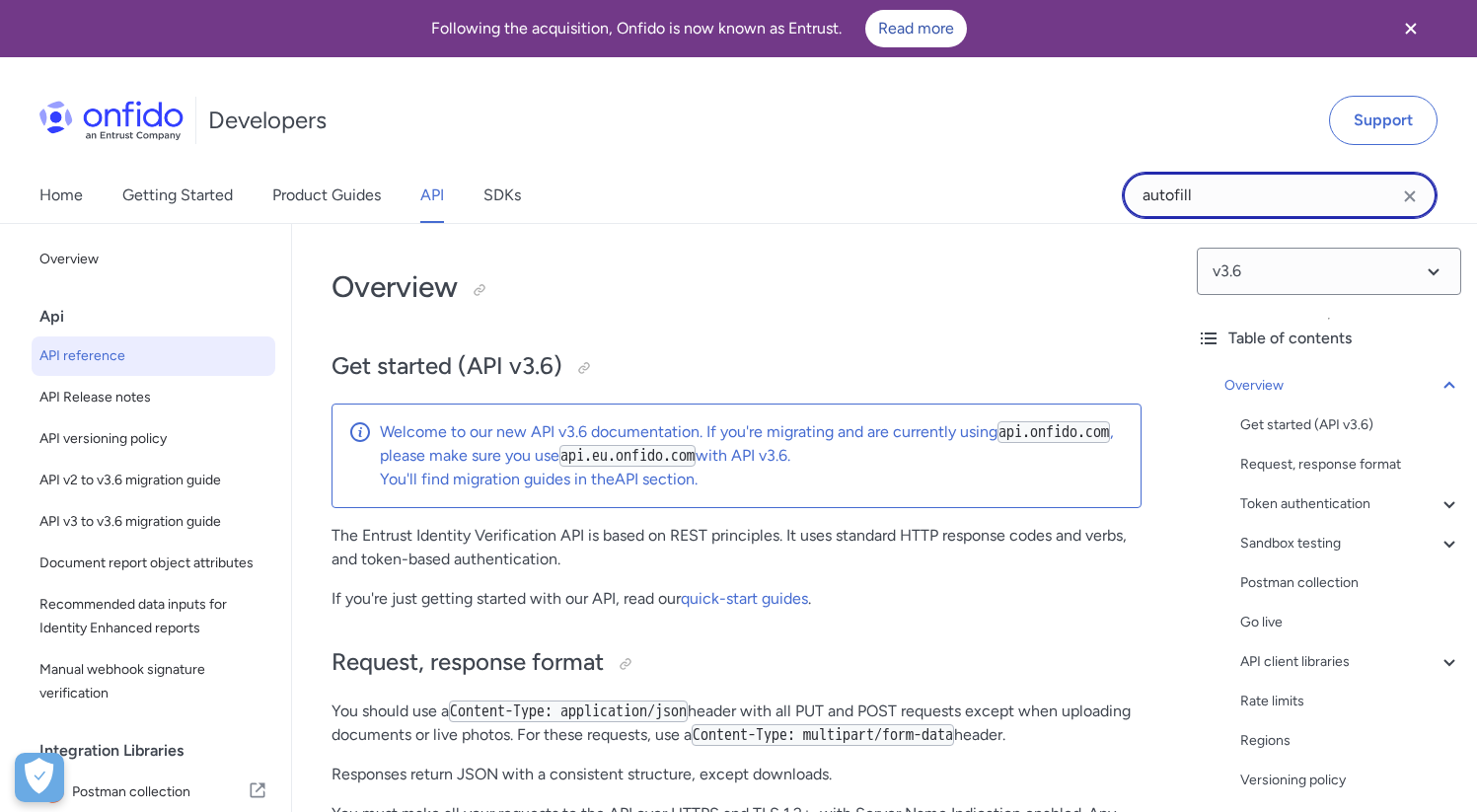 click on "autofill" at bounding box center [1280, 195] 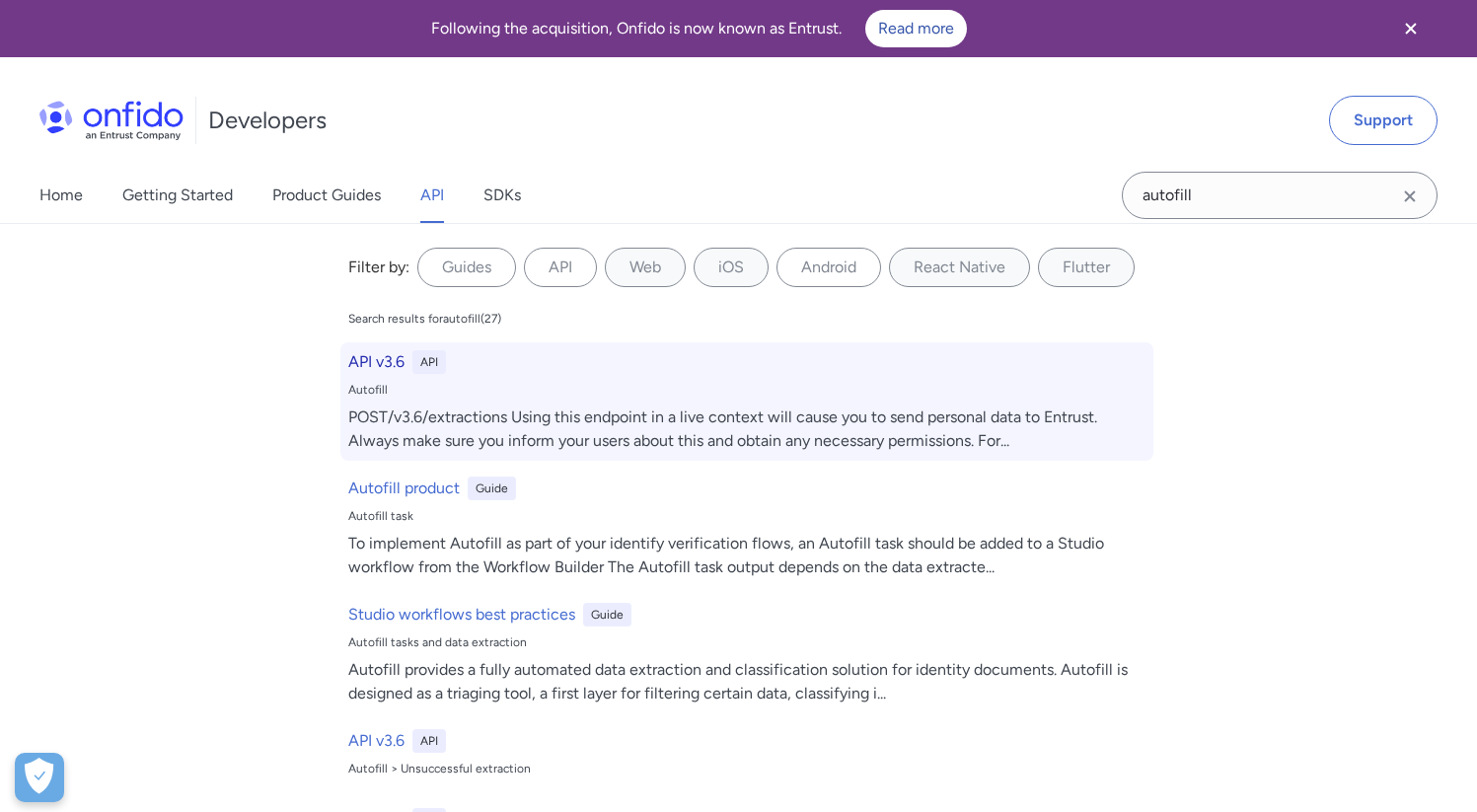 click on "API v3.6" at bounding box center [376, 362] 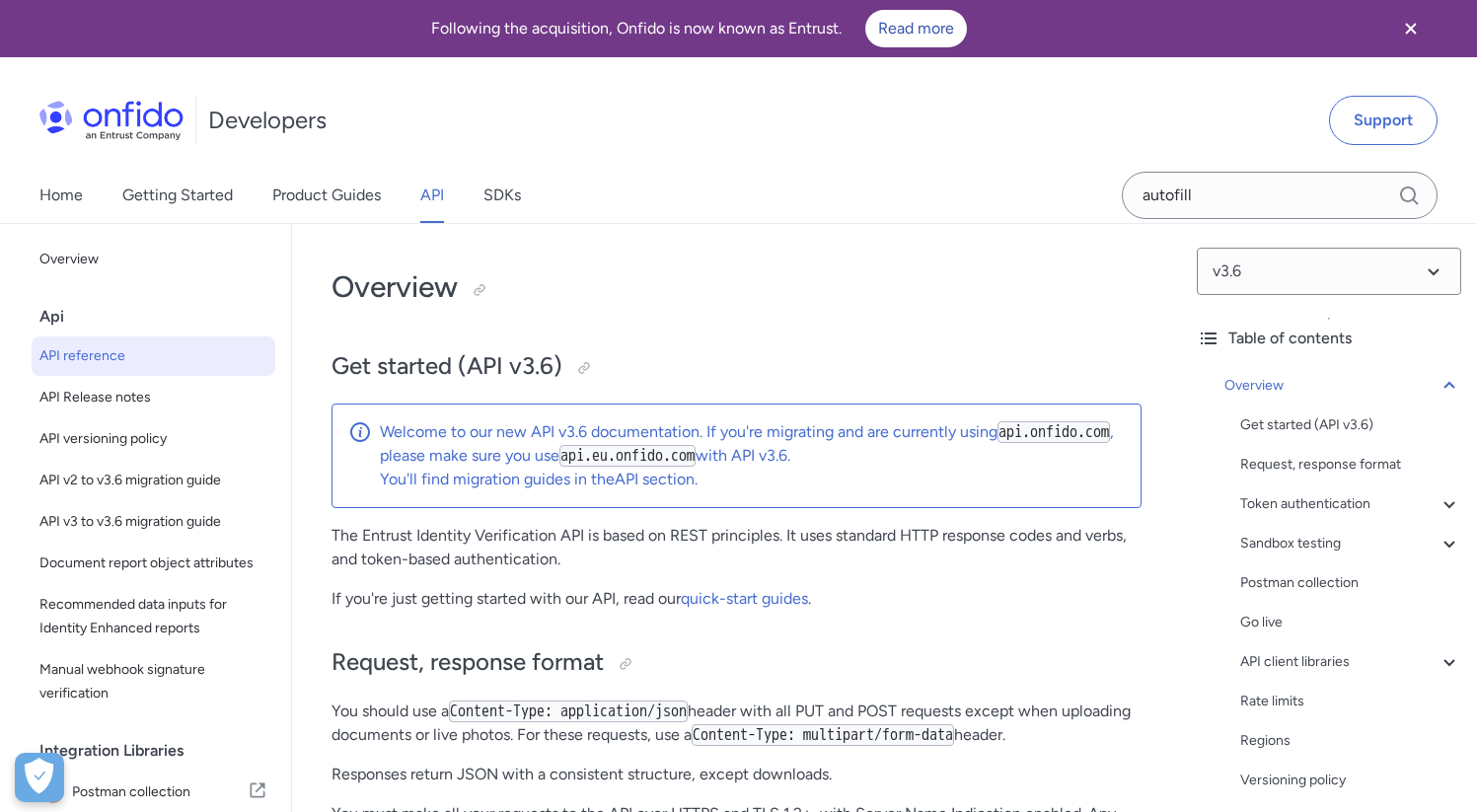 scroll, scrollTop: 0, scrollLeft: 0, axis: both 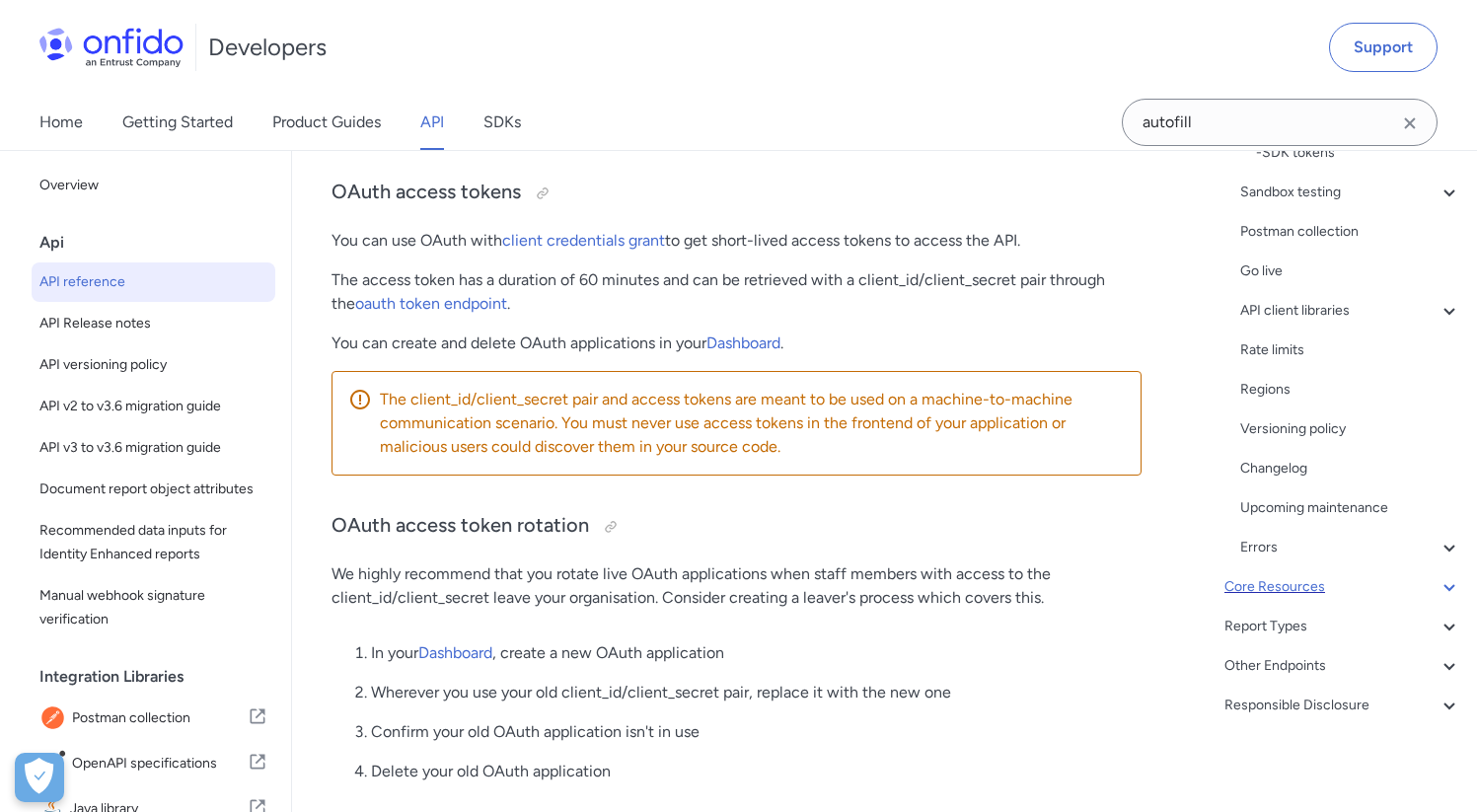 click on "Core Resources" at bounding box center (1343, 587) 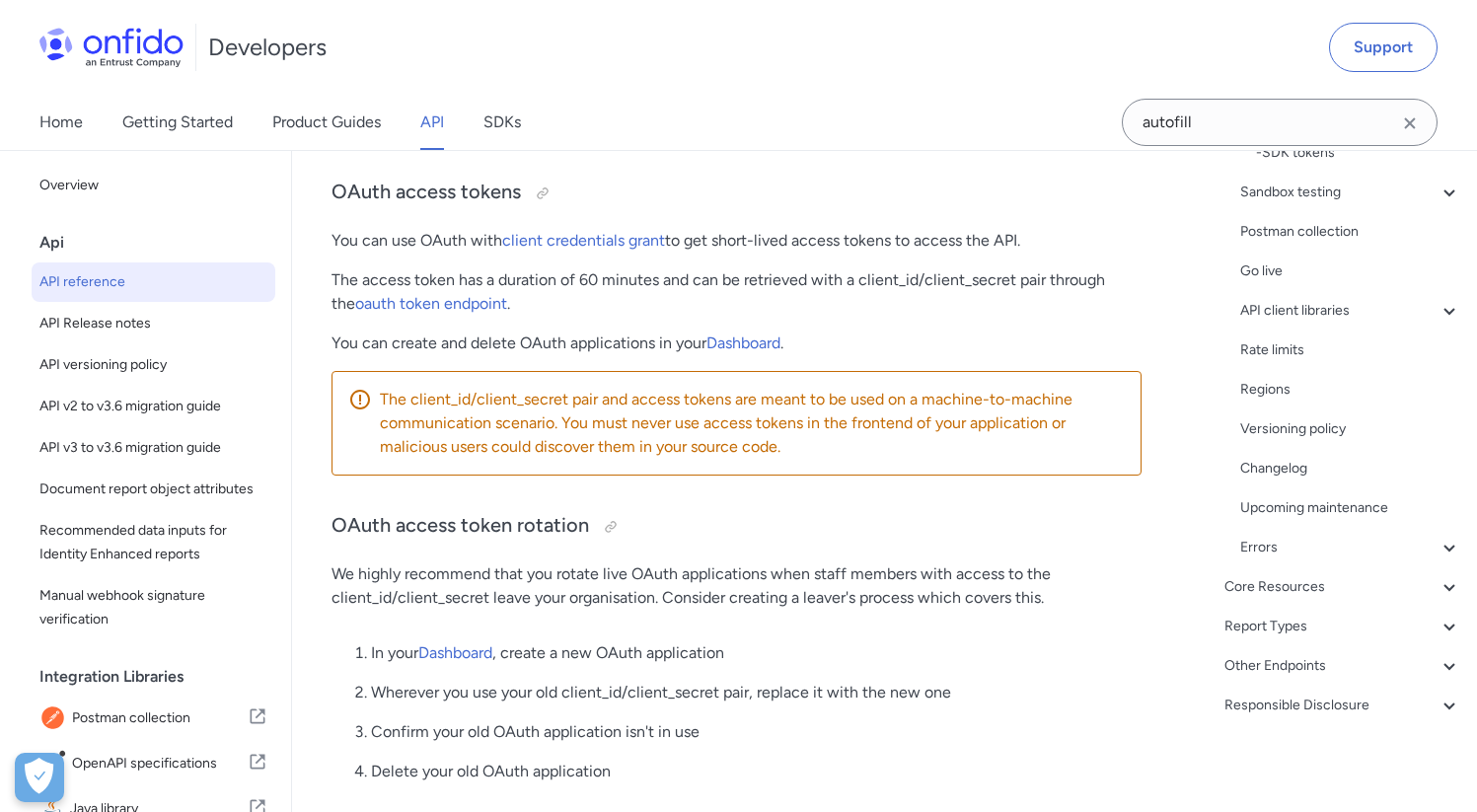 scroll, scrollTop: 22004, scrollLeft: 0, axis: vertical 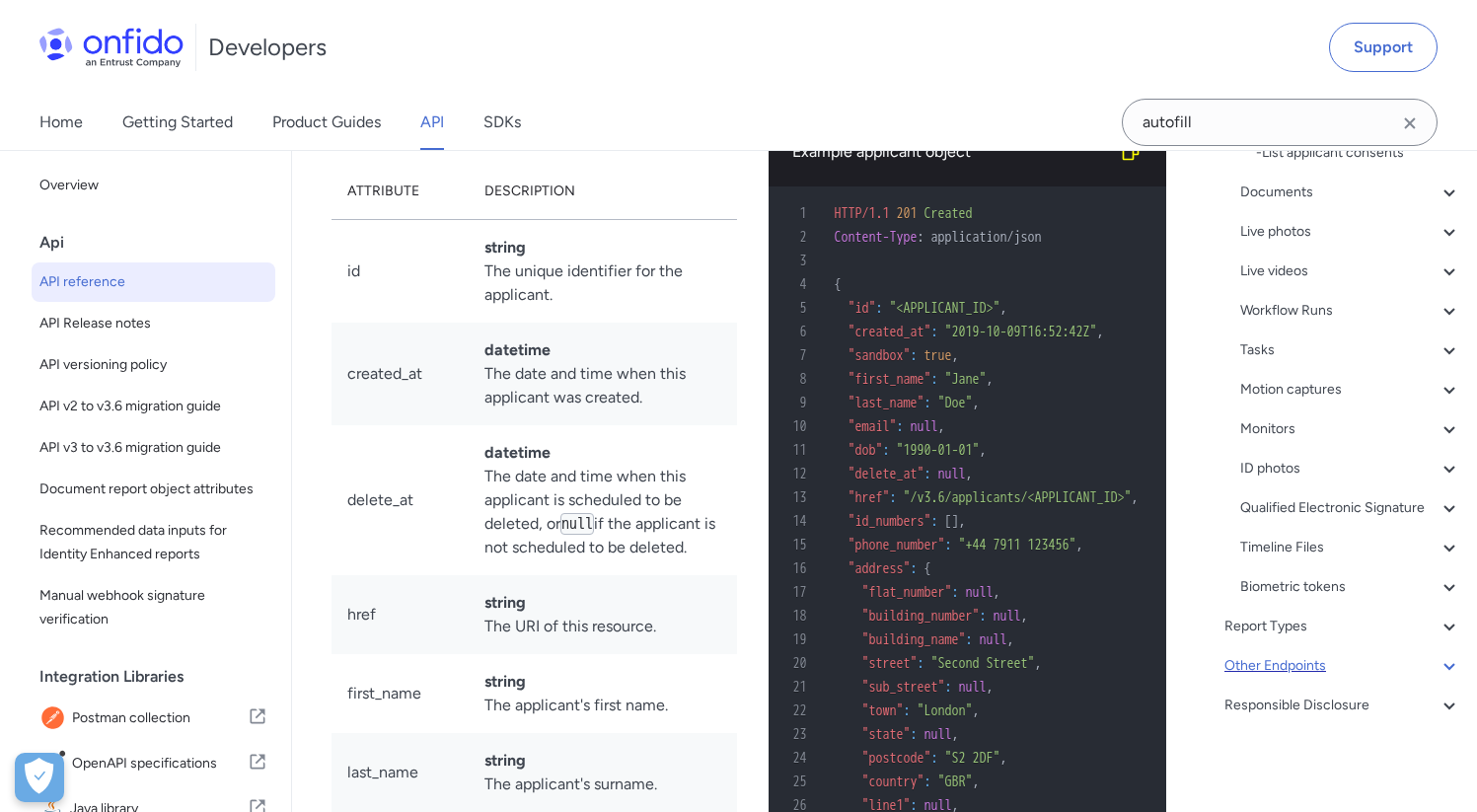 click on "Other Endpoints" at bounding box center [1343, 666] 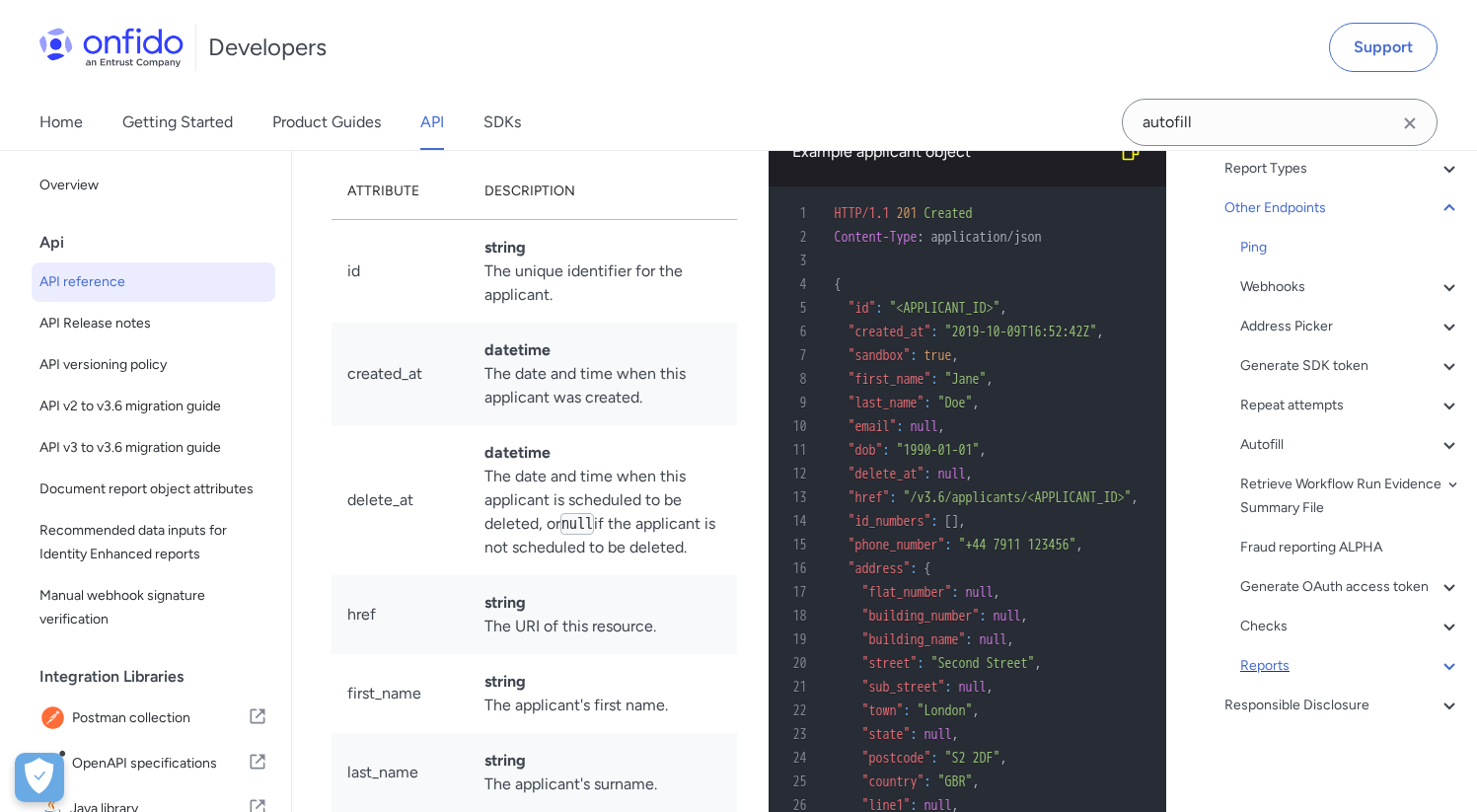 scroll, scrollTop: 177186, scrollLeft: 0, axis: vertical 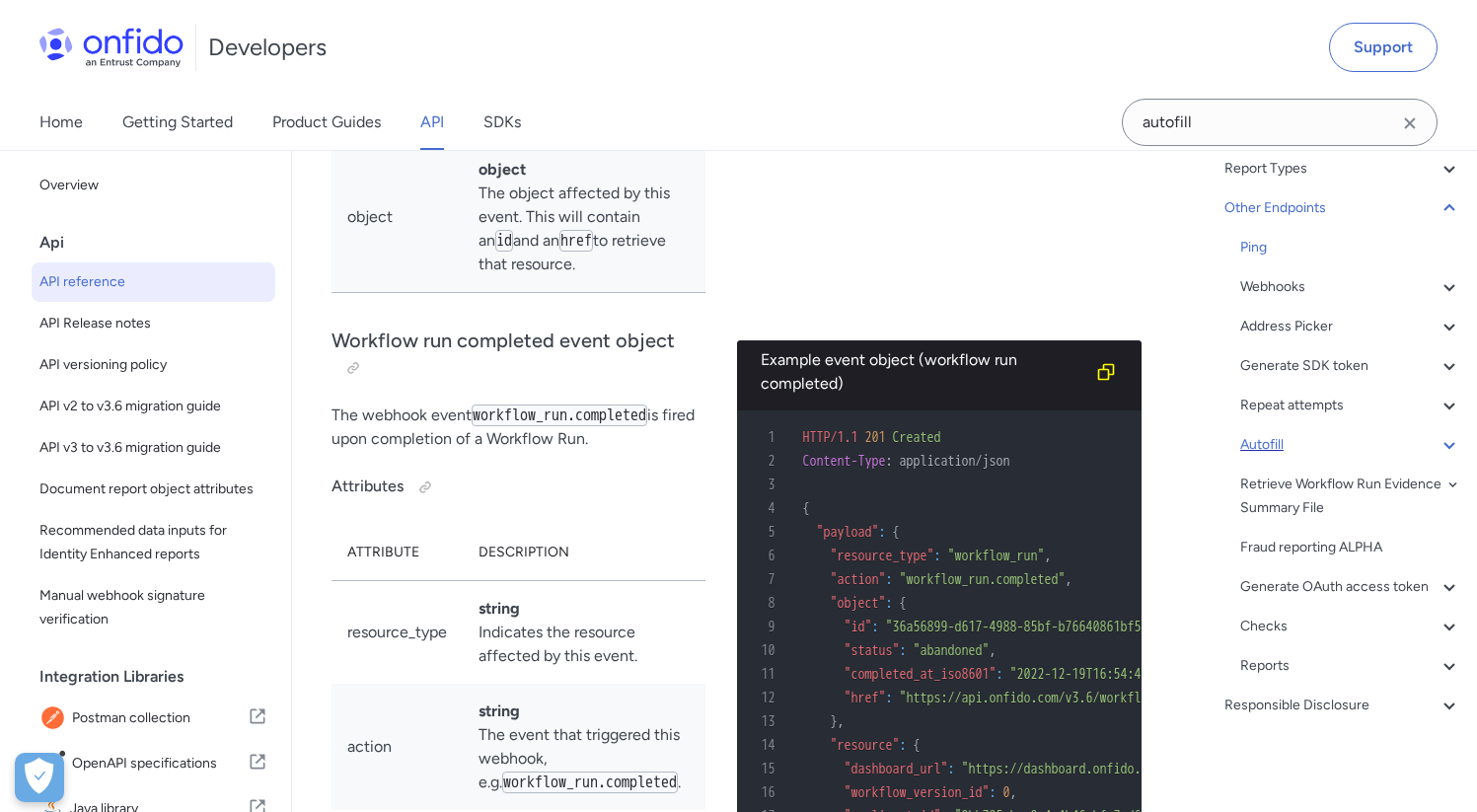 click on "Autofill" at bounding box center (1351, 445) 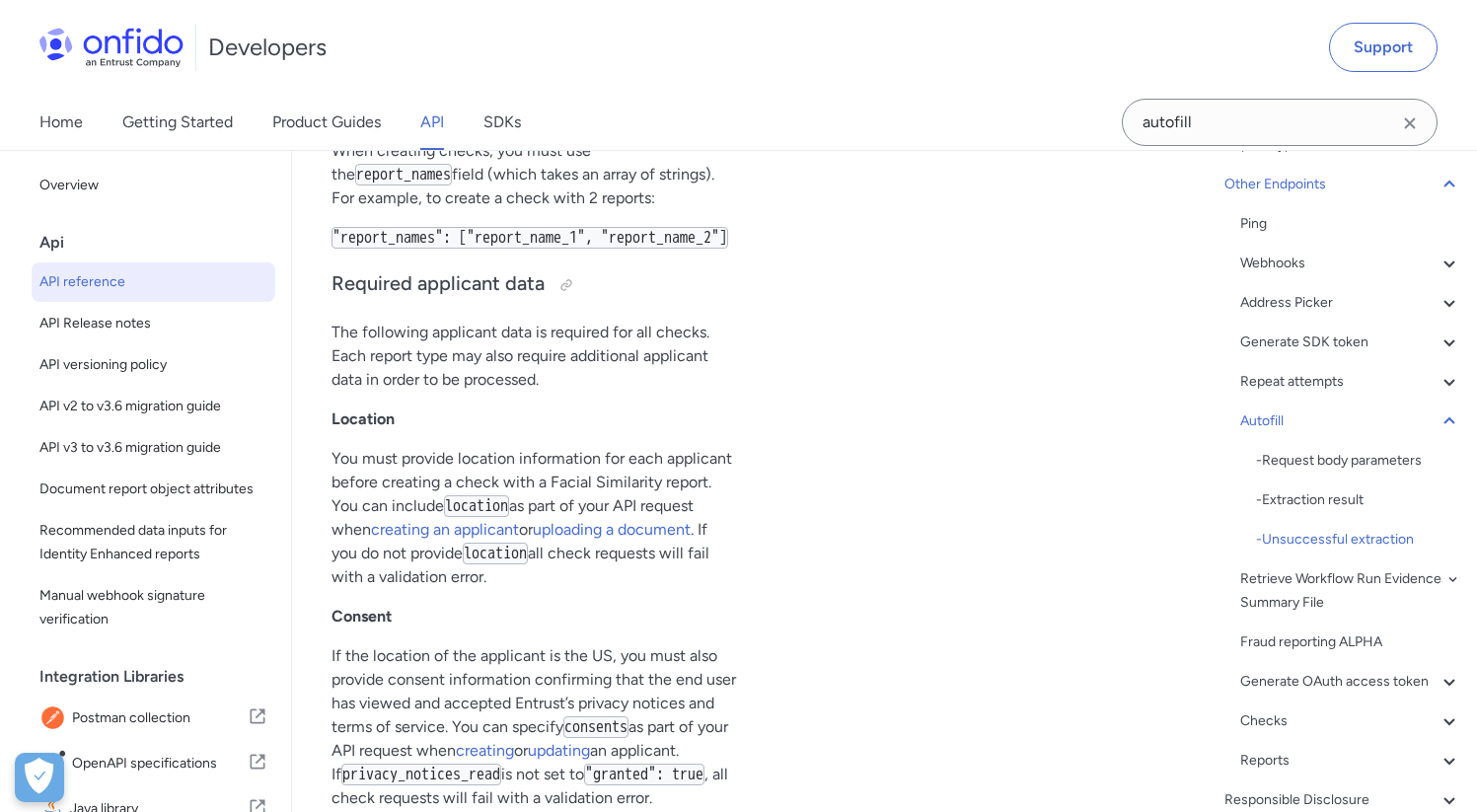 scroll, scrollTop: 209142, scrollLeft: 0, axis: vertical 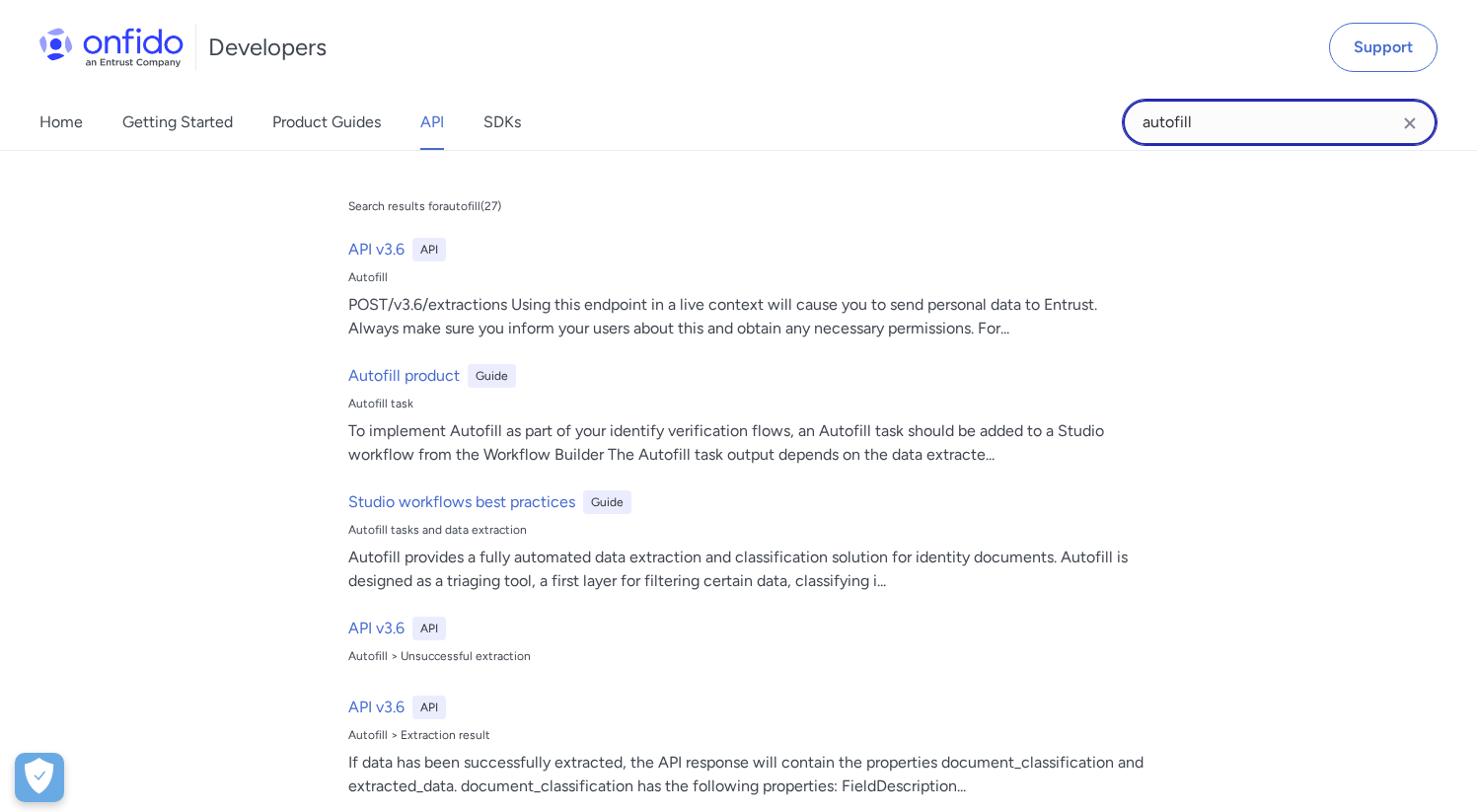 click on "autofill" at bounding box center [1280, 122] 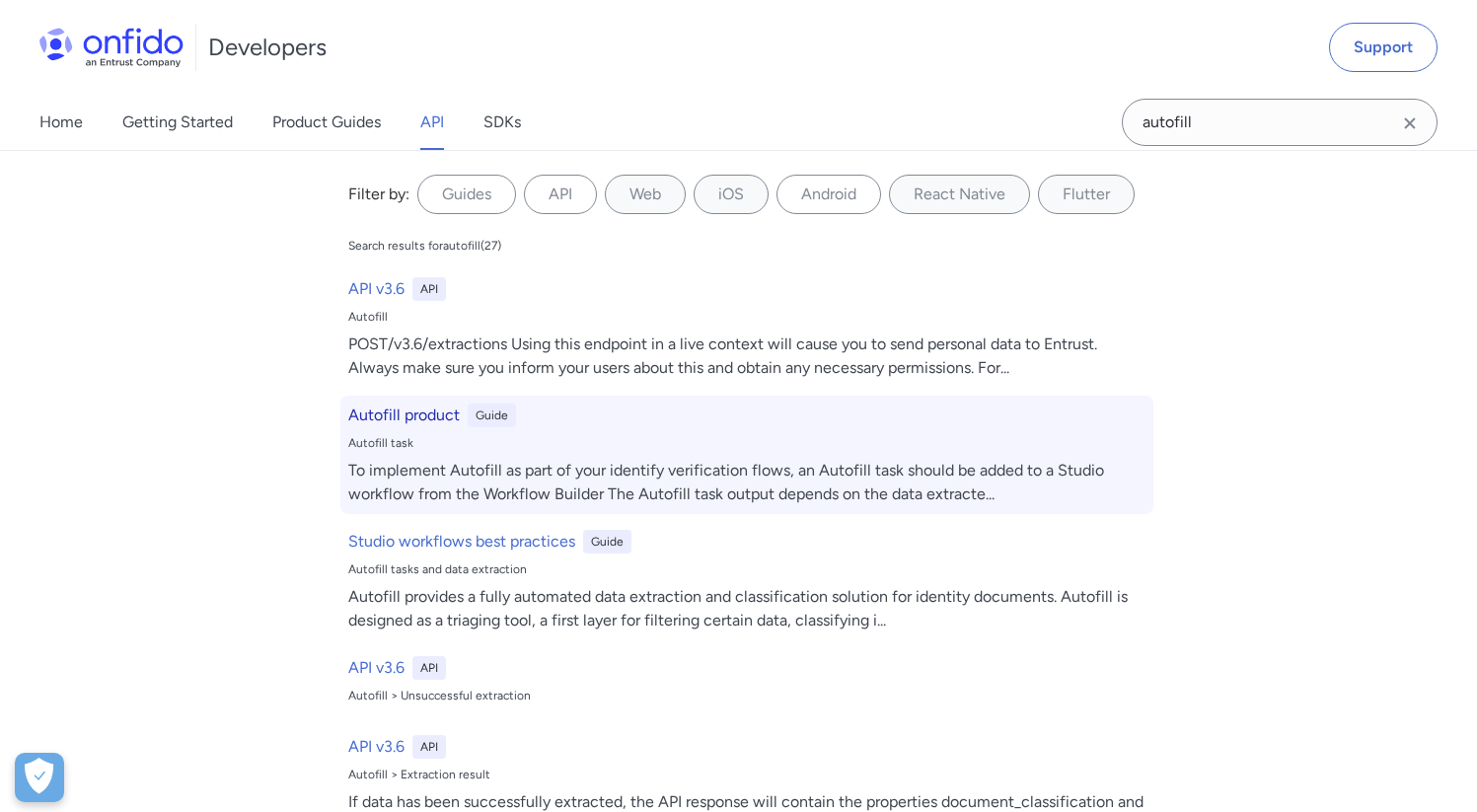 click on "Autofill product" at bounding box center (404, 415) 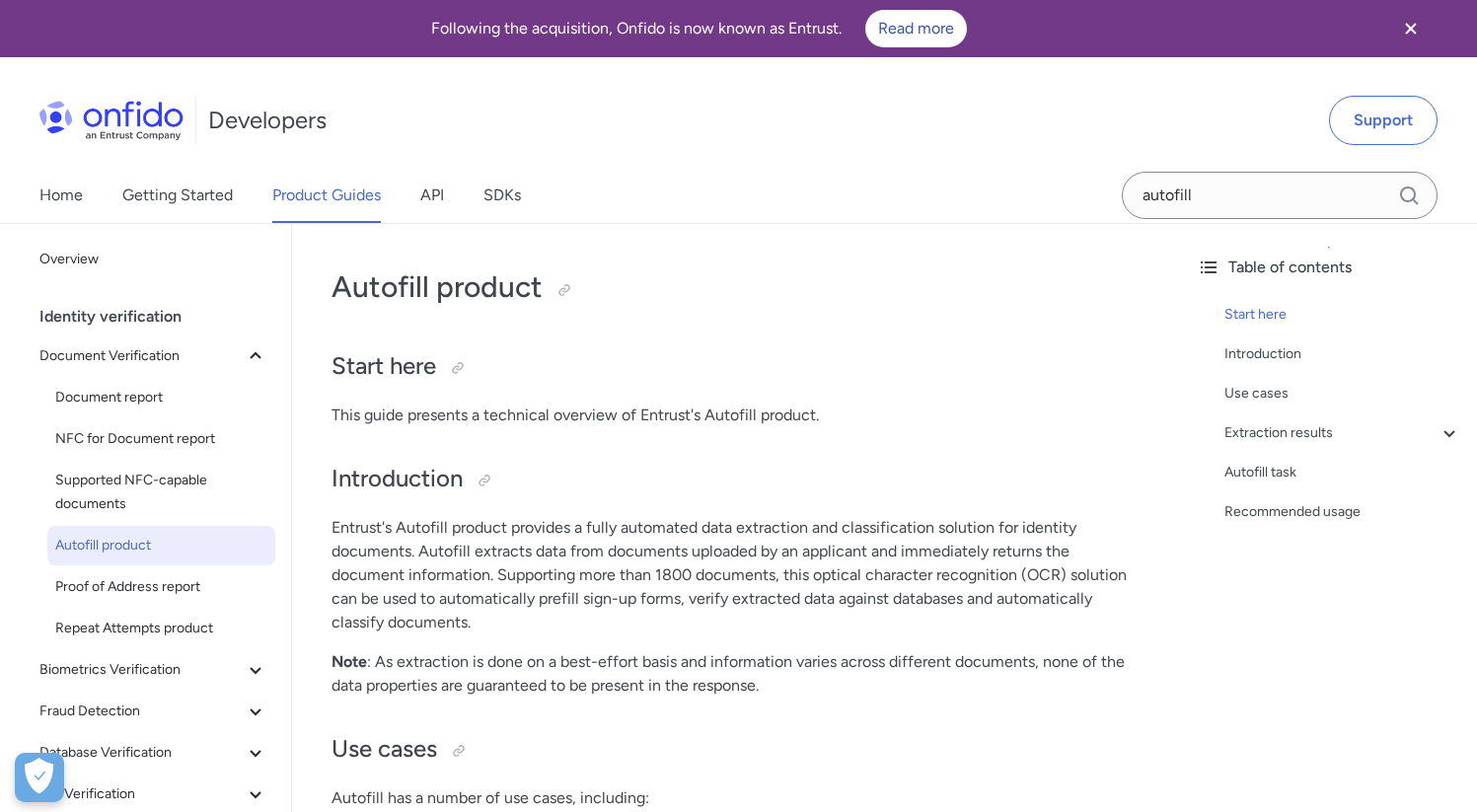 scroll, scrollTop: 0, scrollLeft: 0, axis: both 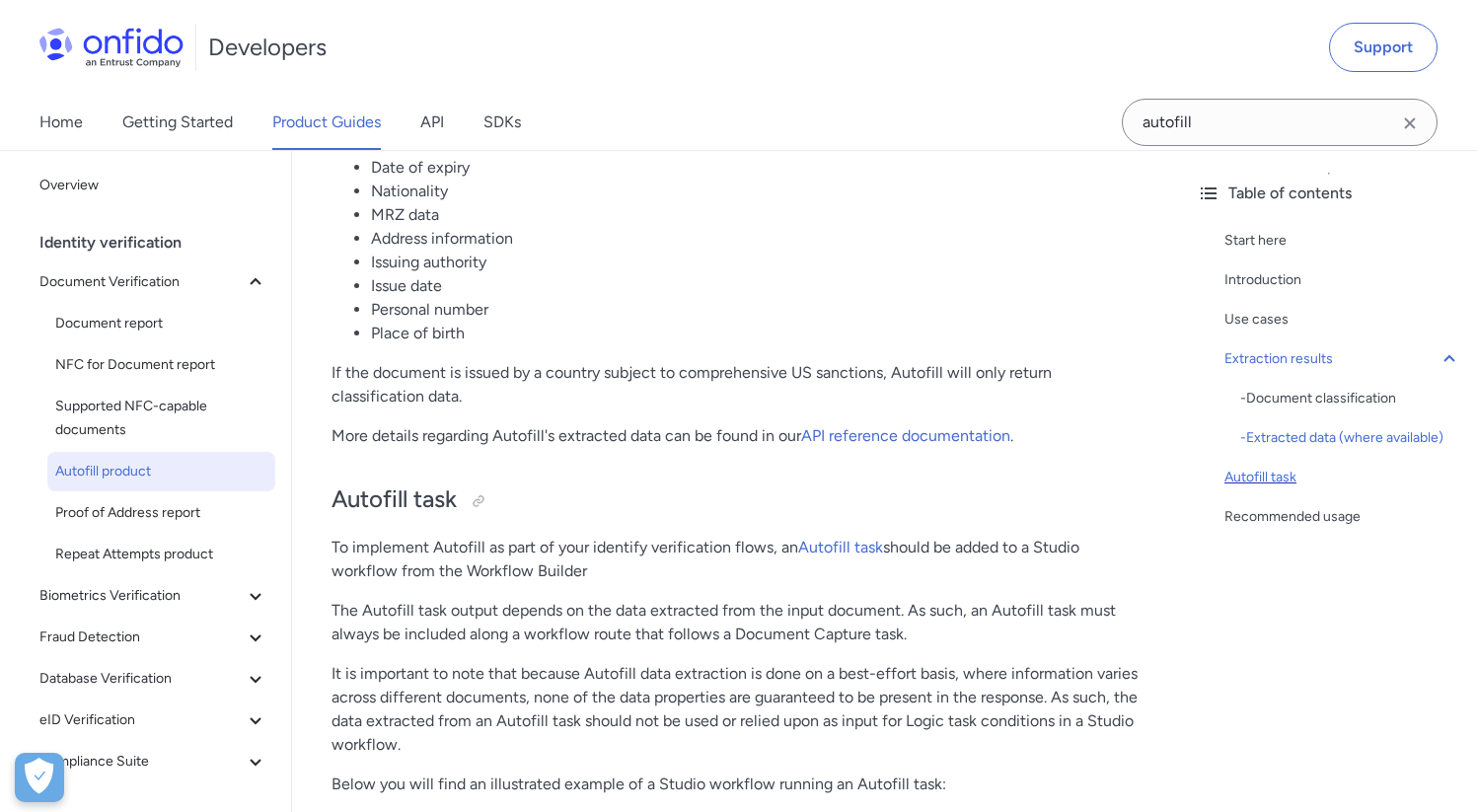 click on "Autofill task" at bounding box center [1343, 478] 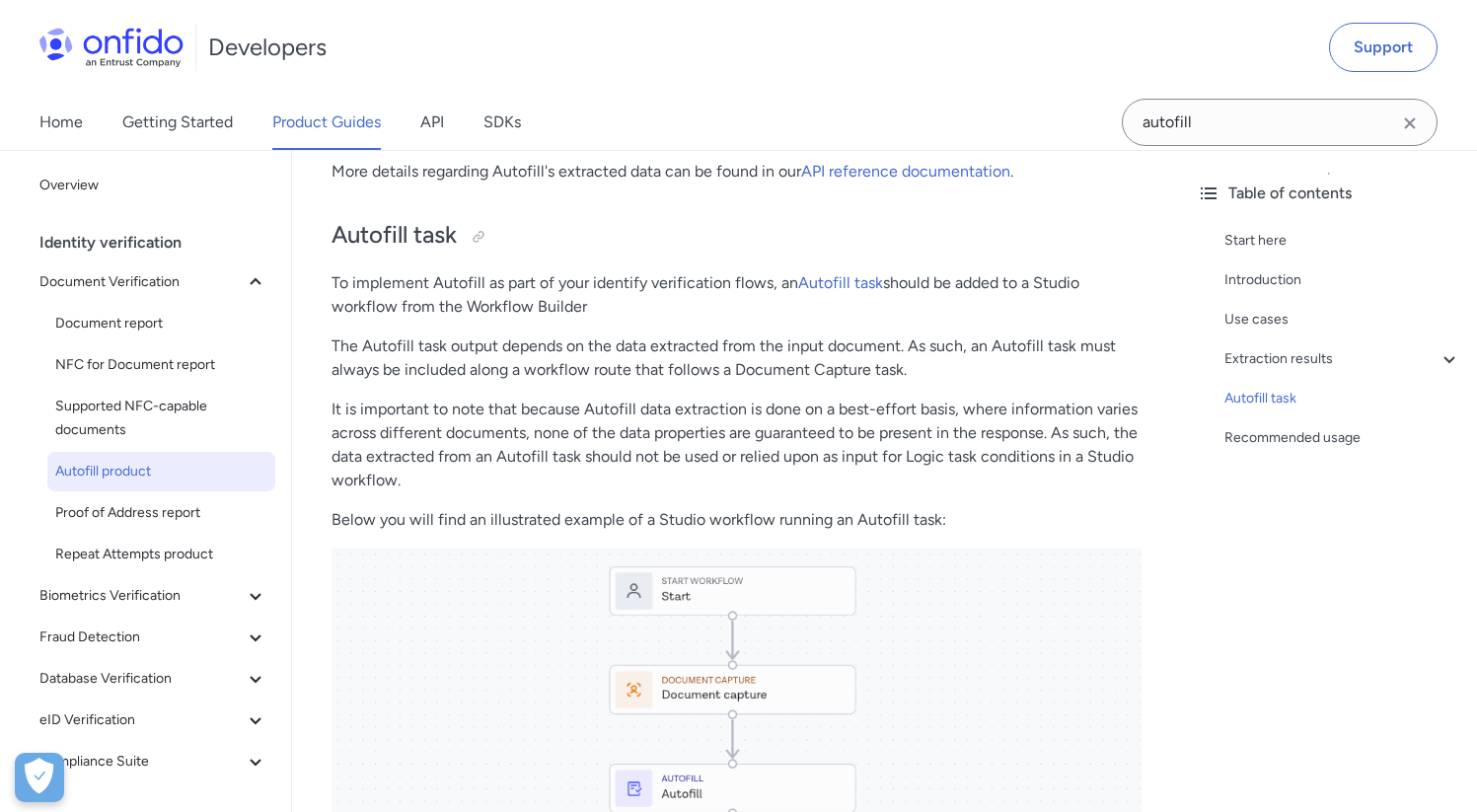 scroll, scrollTop: 2146, scrollLeft: 0, axis: vertical 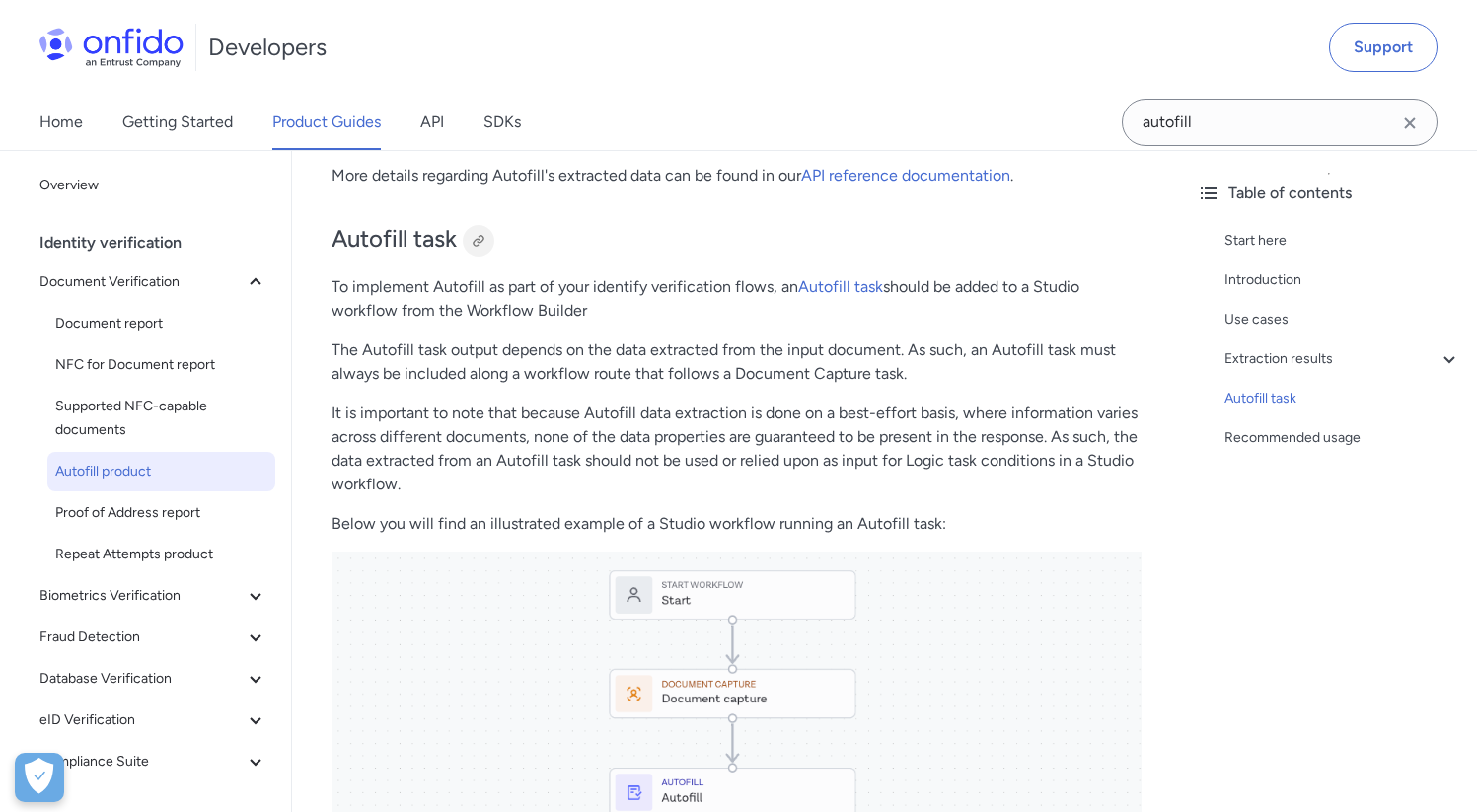 click at bounding box center (479, 241) 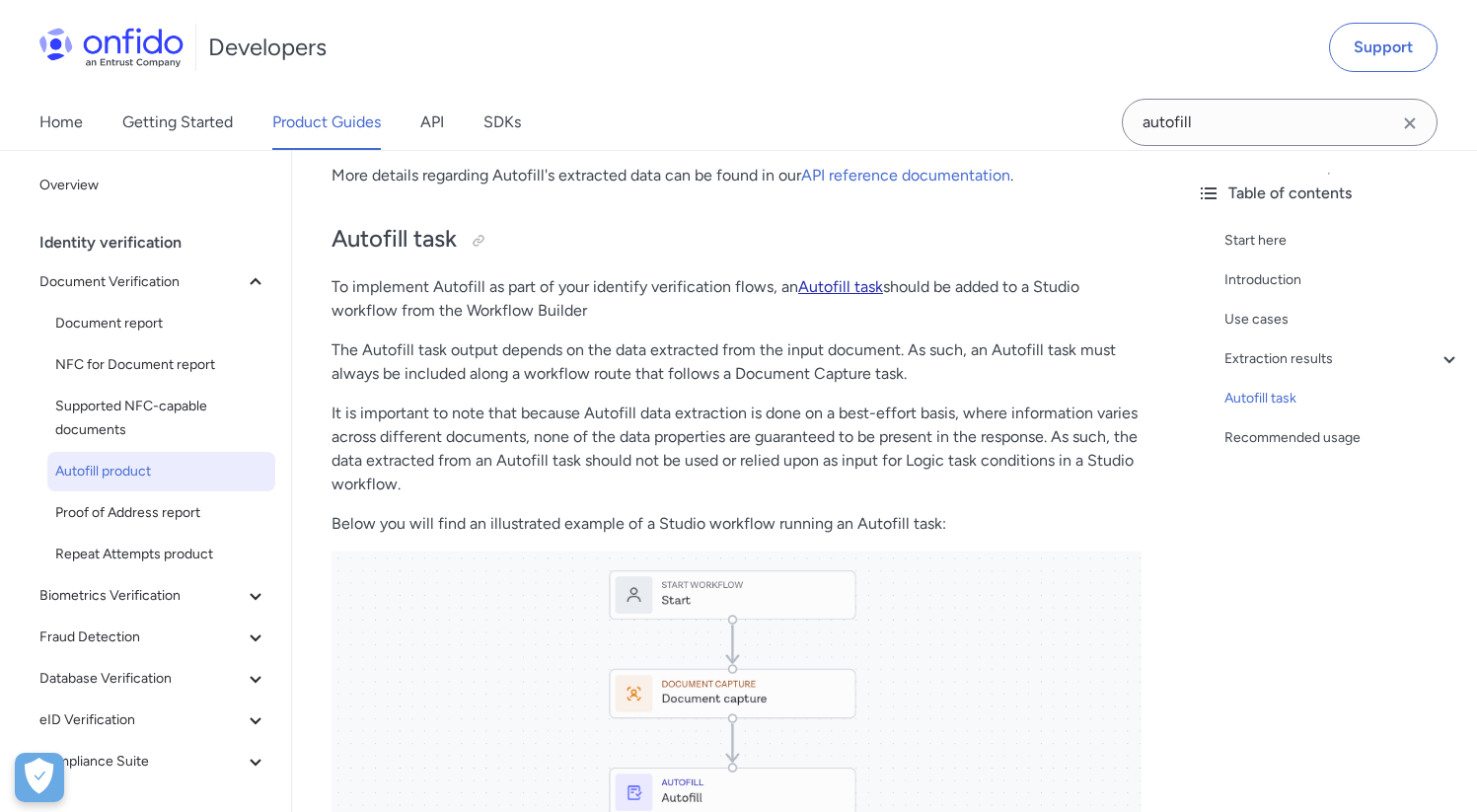 click on "Autofill task" at bounding box center [841, 286] 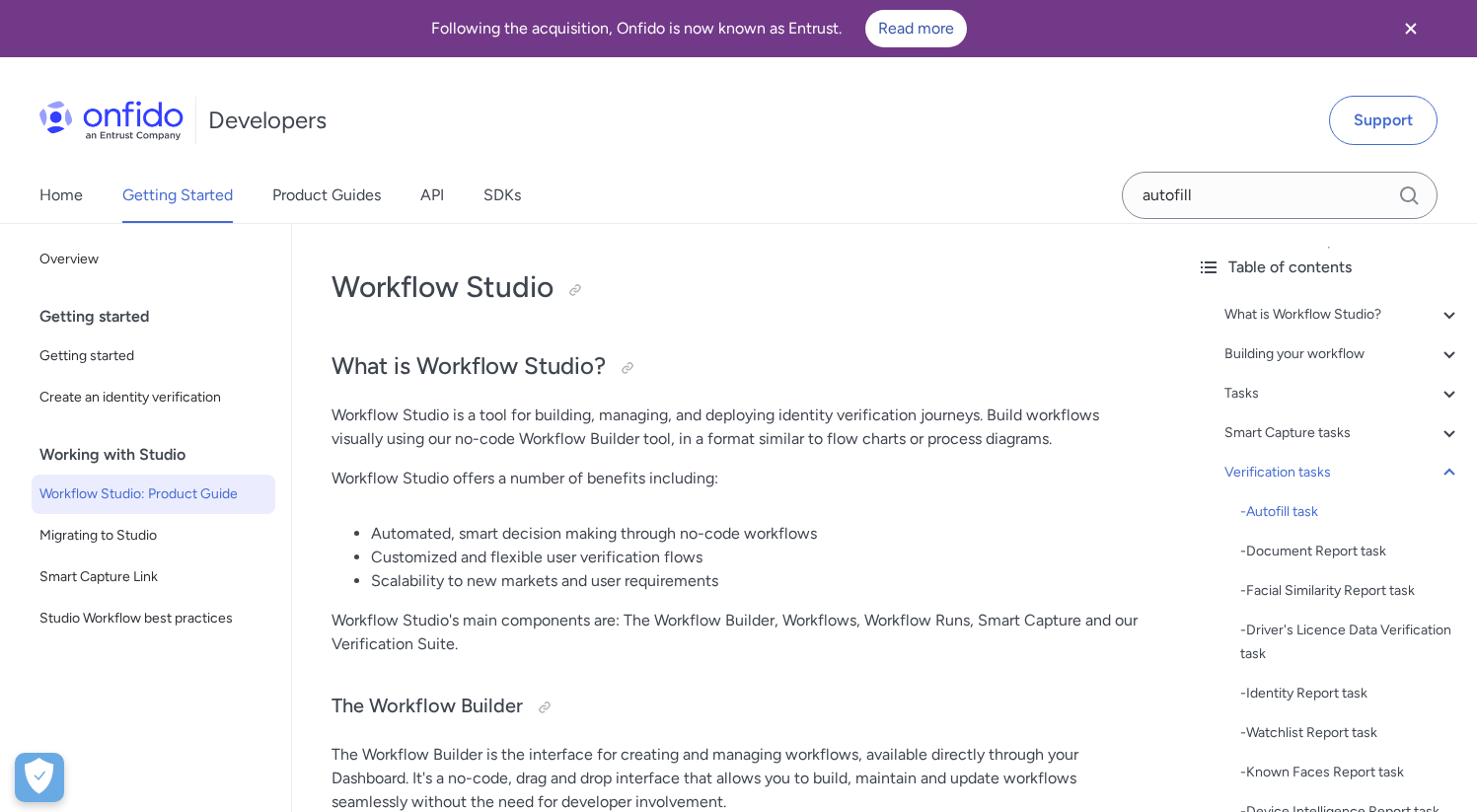 scroll, scrollTop: 13454, scrollLeft: 0, axis: vertical 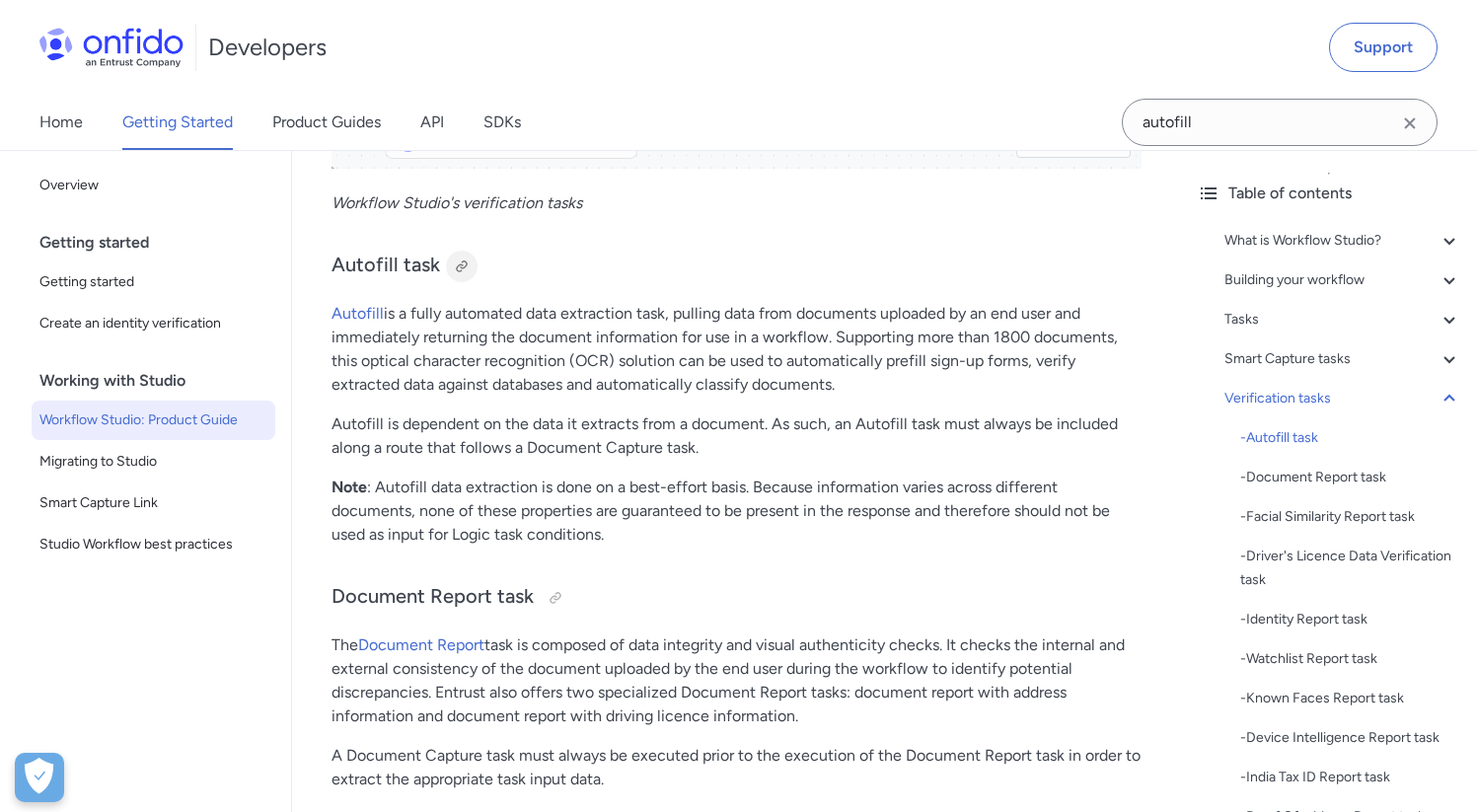 click at bounding box center (462, 266) 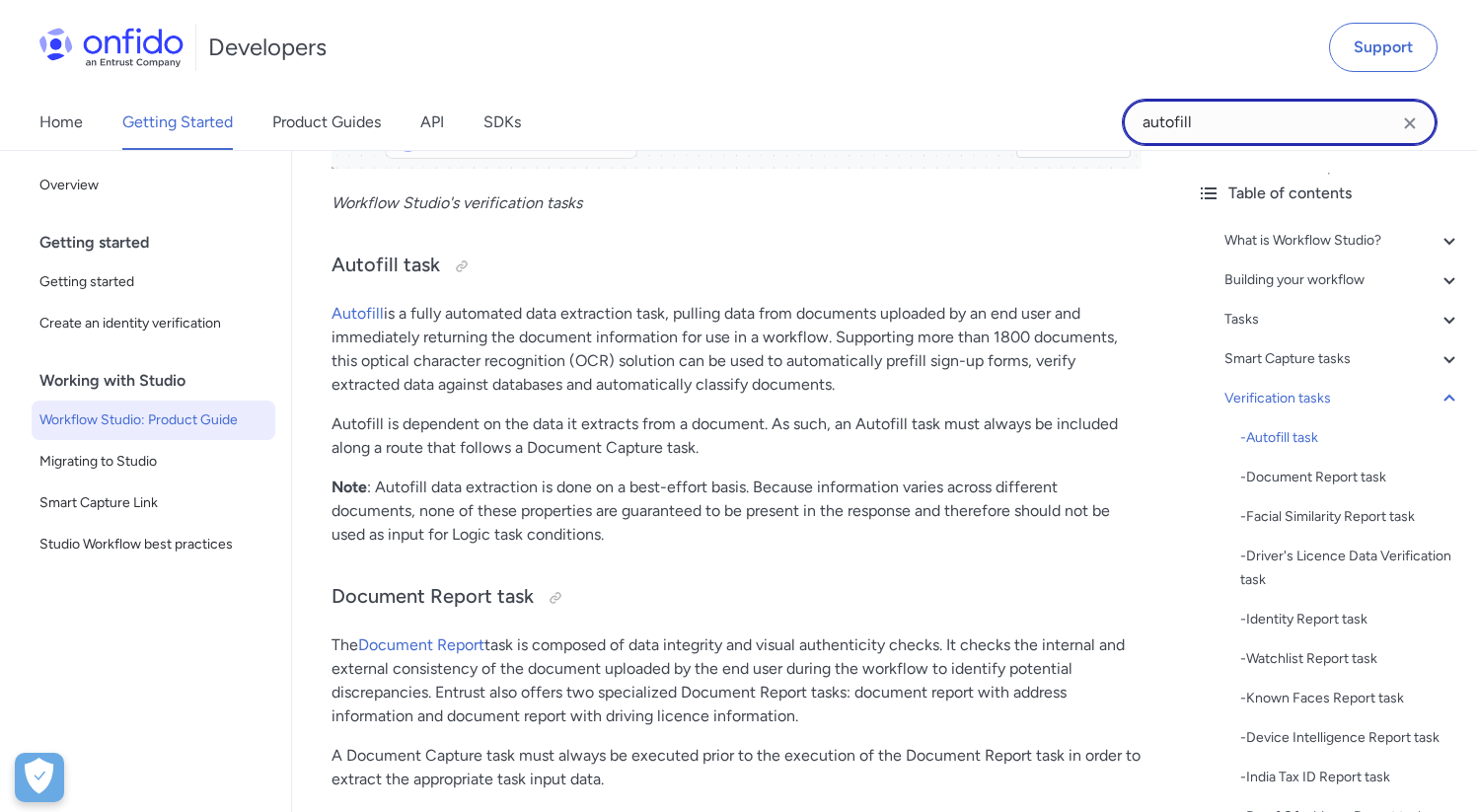 click on "autofill" at bounding box center (1280, 122) 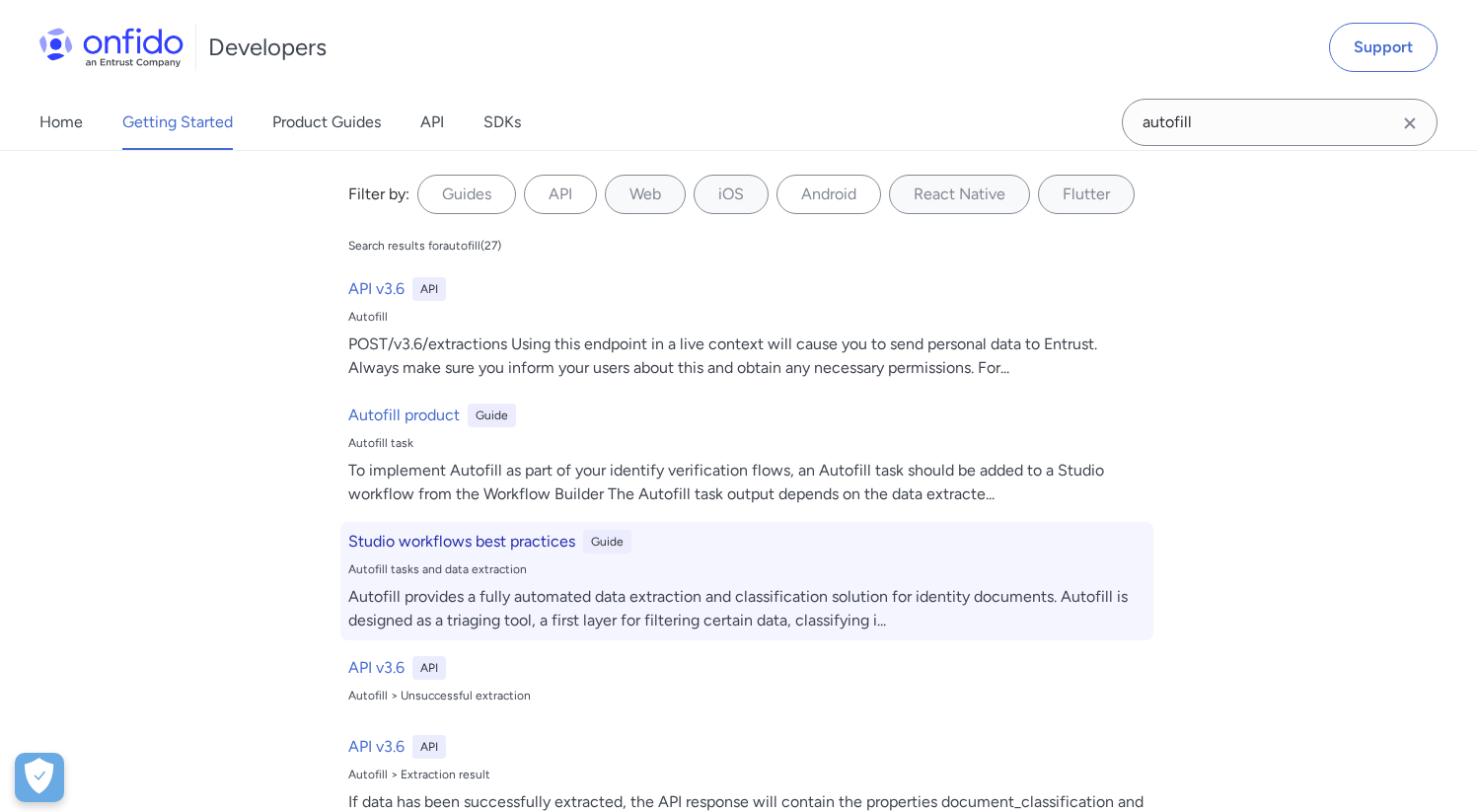 click on "Studio workflows best practices" at bounding box center [462, 542] 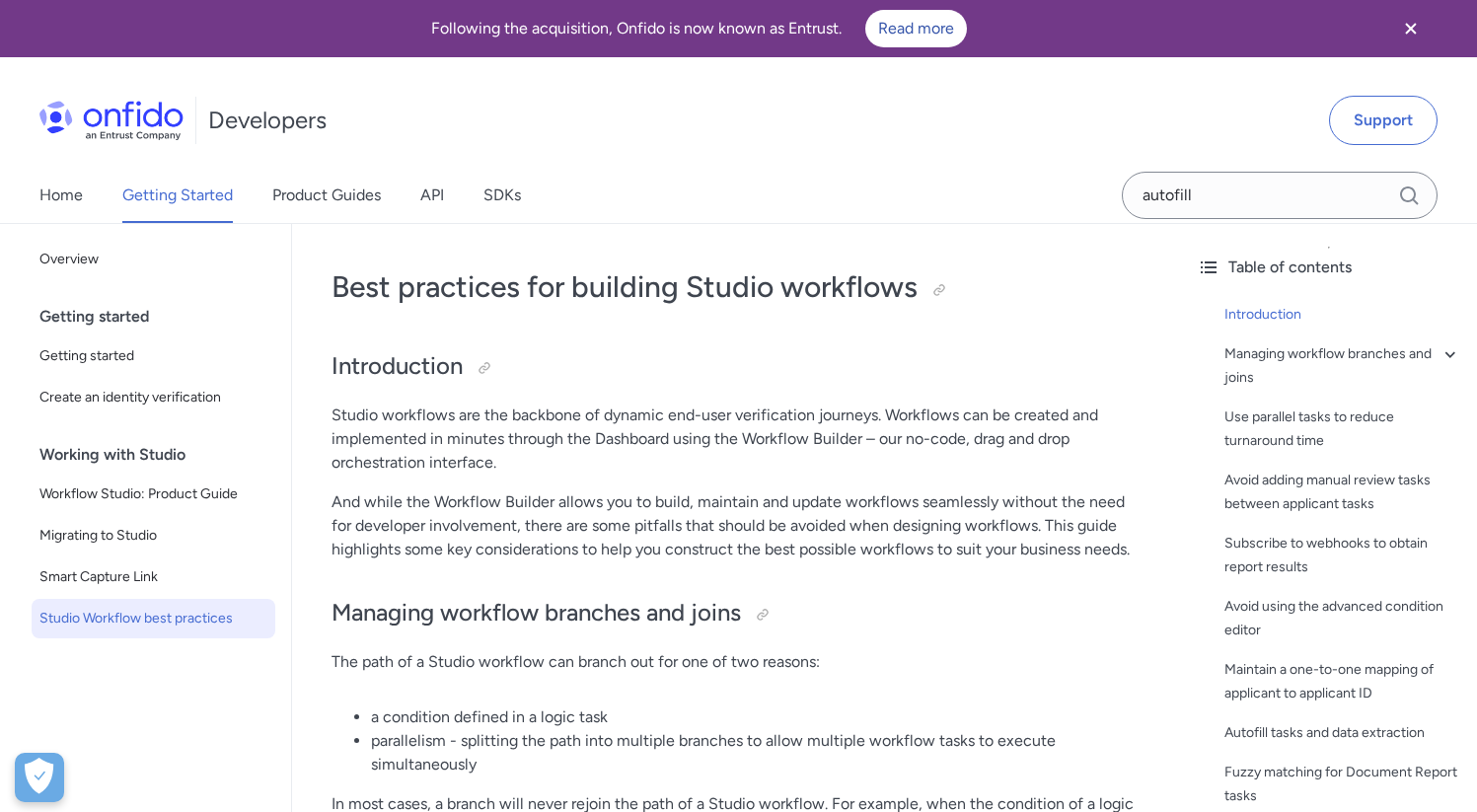 scroll, scrollTop: 0, scrollLeft: 0, axis: both 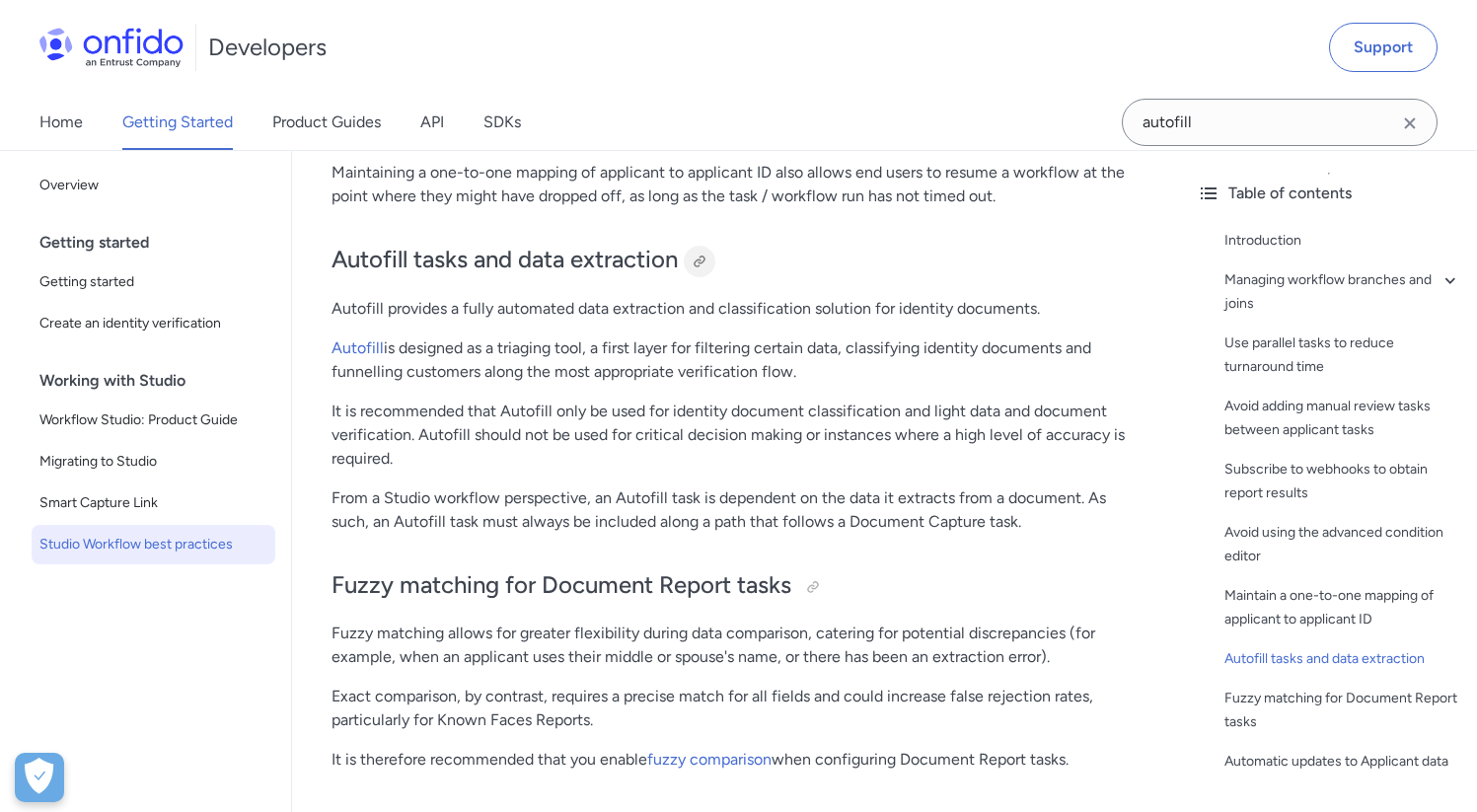 click at bounding box center (700, 261) 